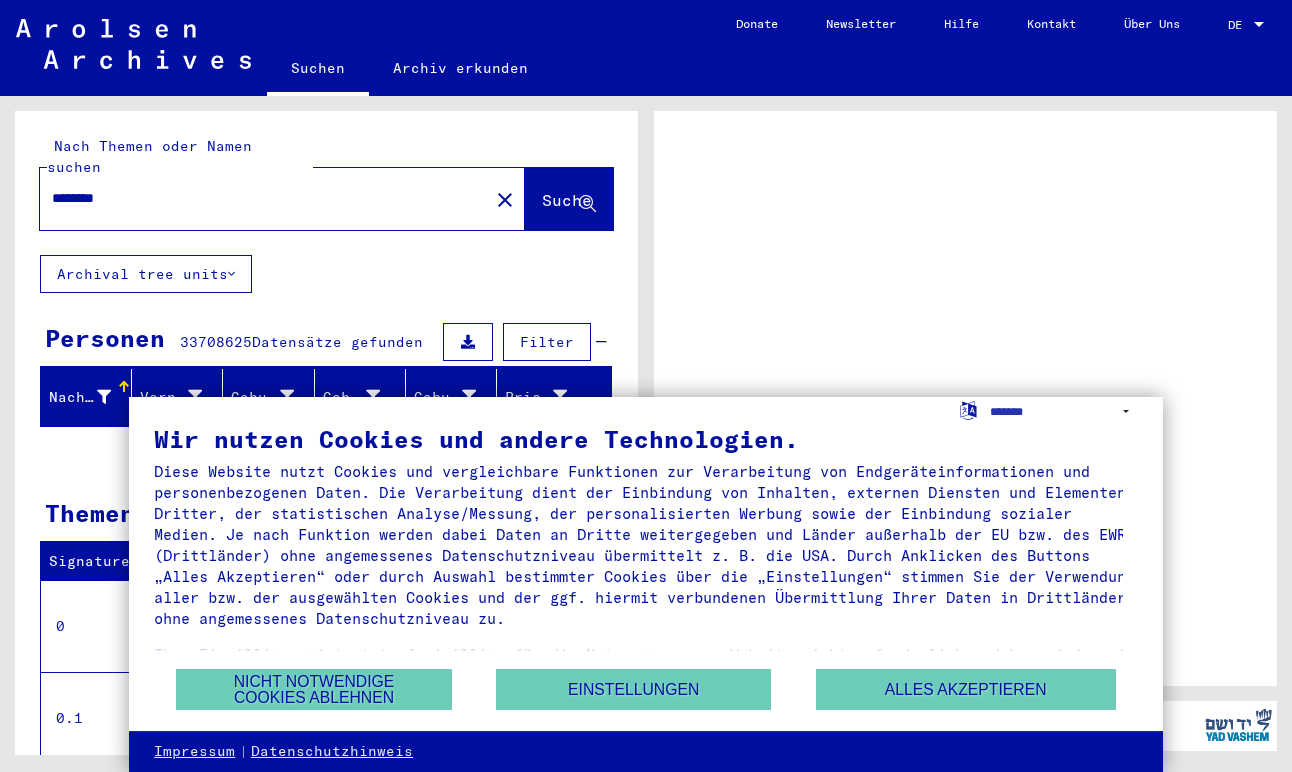 scroll, scrollTop: 0, scrollLeft: 0, axis: both 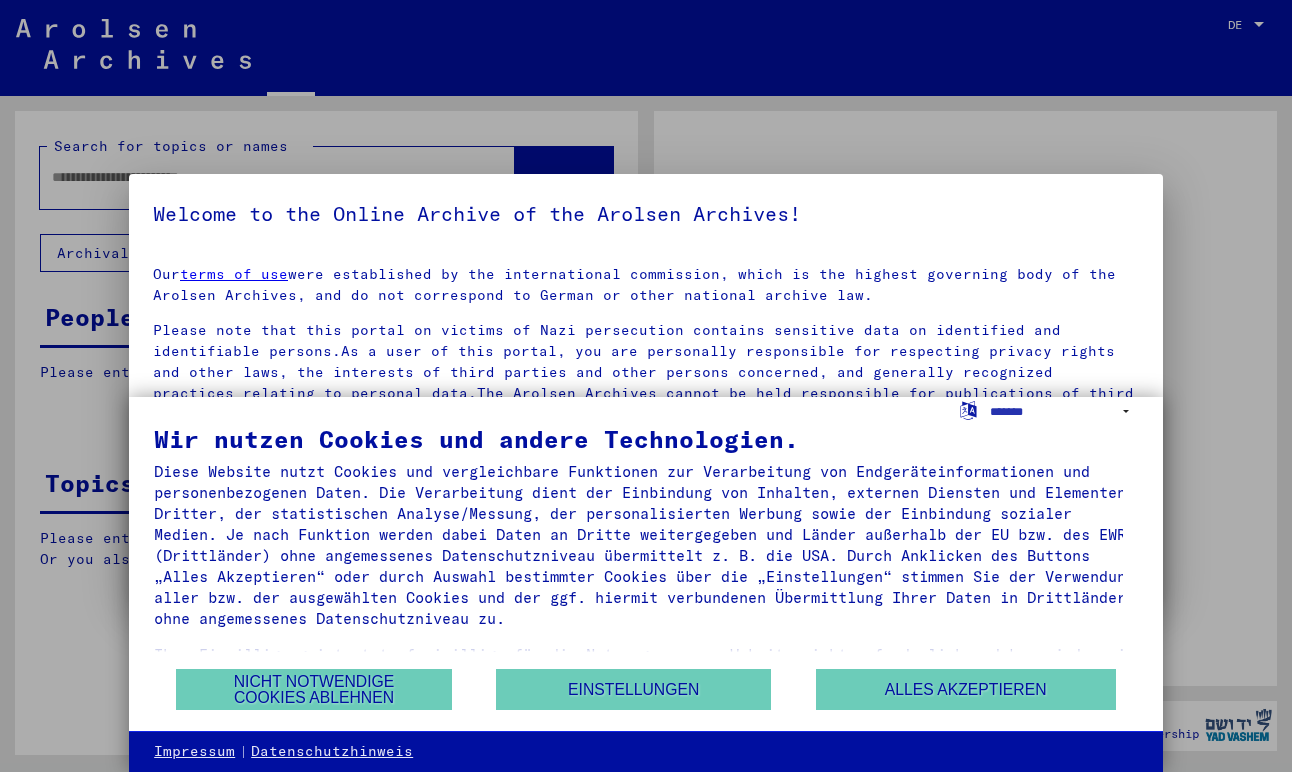 type on "********" 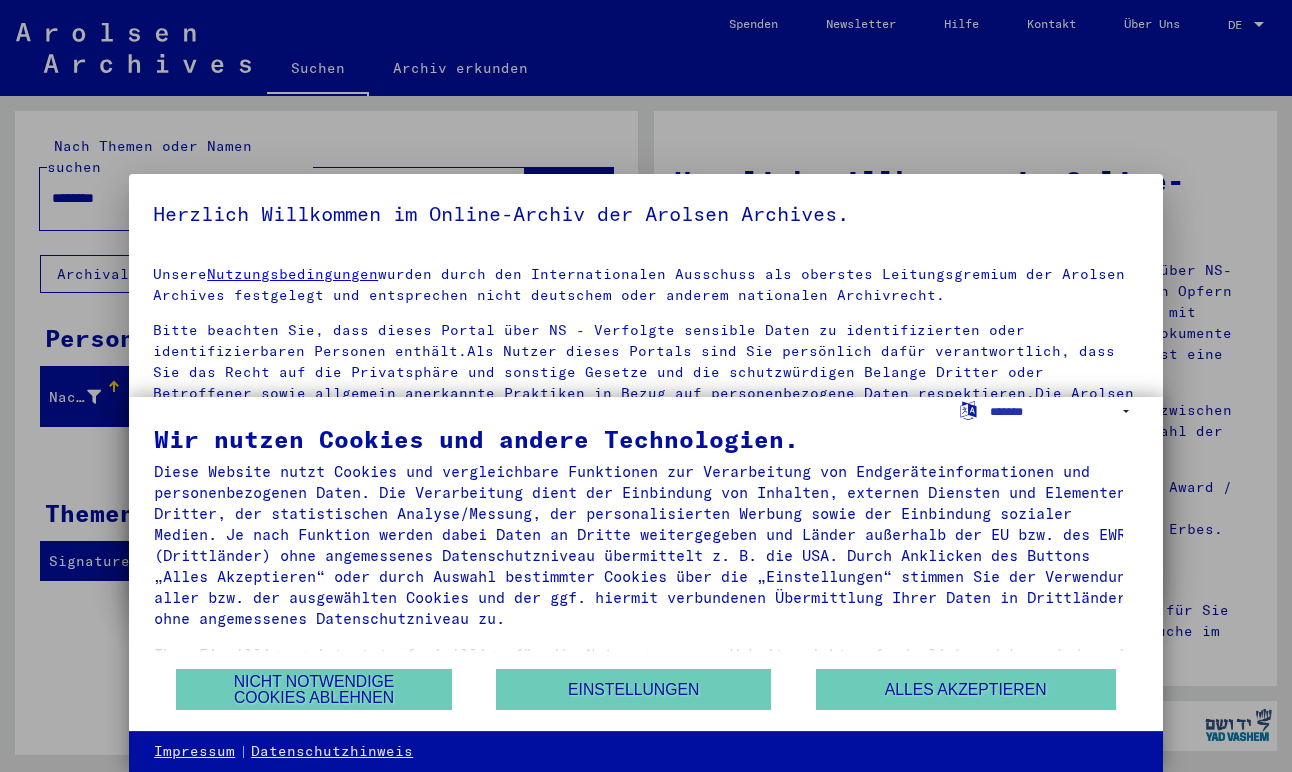 click at bounding box center [646, 386] 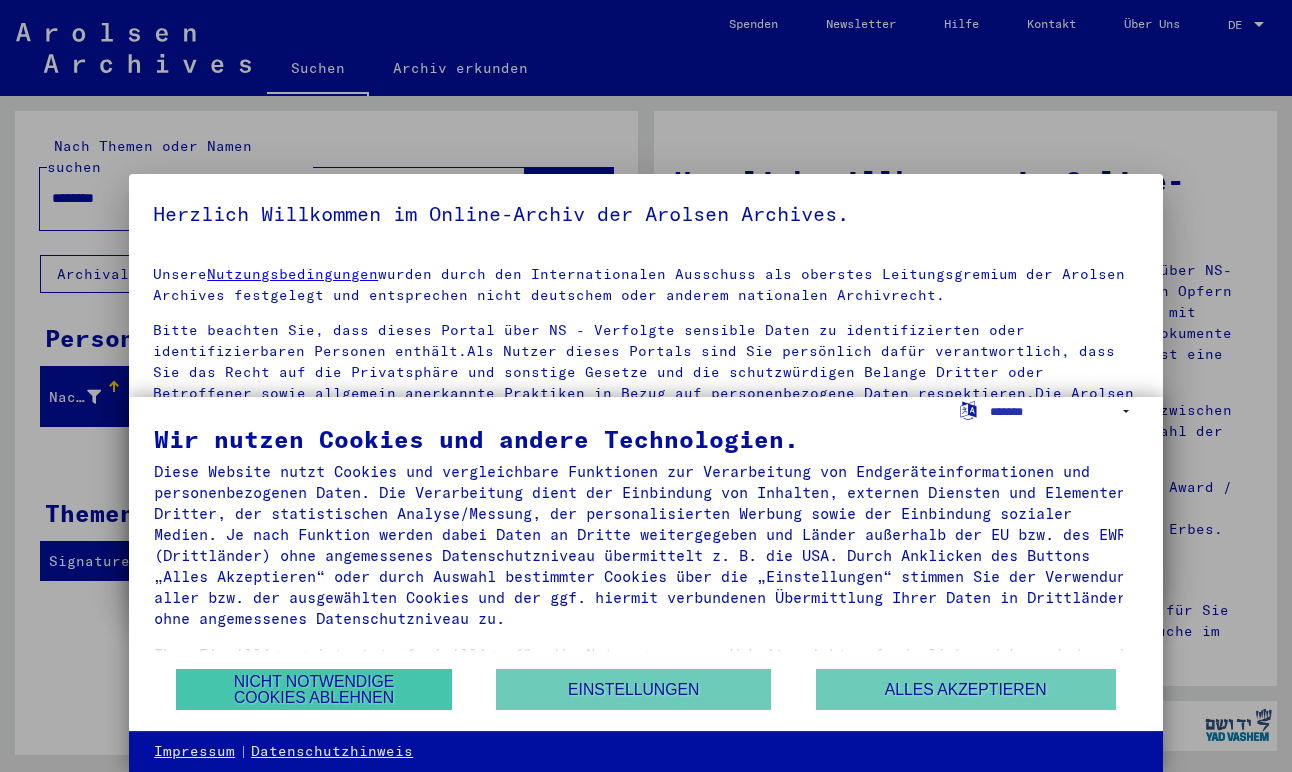 click on "Nicht notwendige Cookies ablehnen" at bounding box center (313, 689) 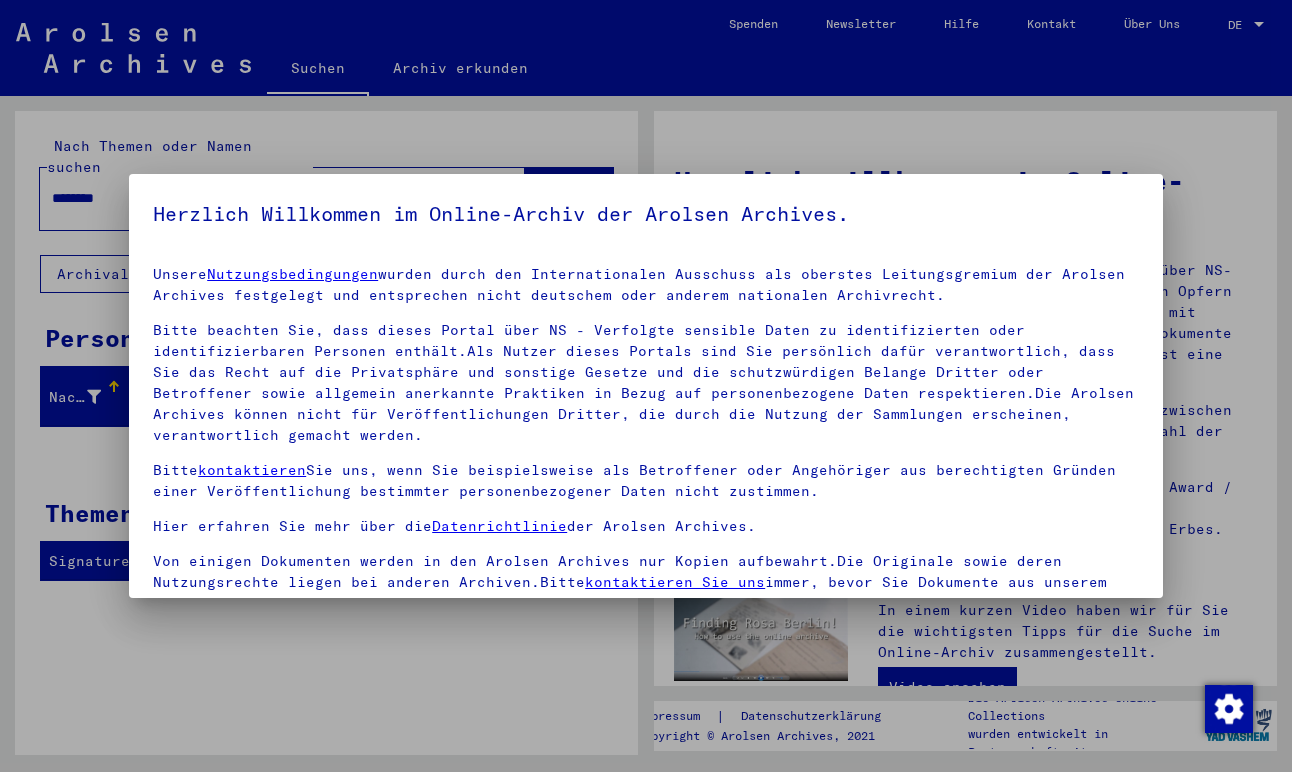click at bounding box center (646, 386) 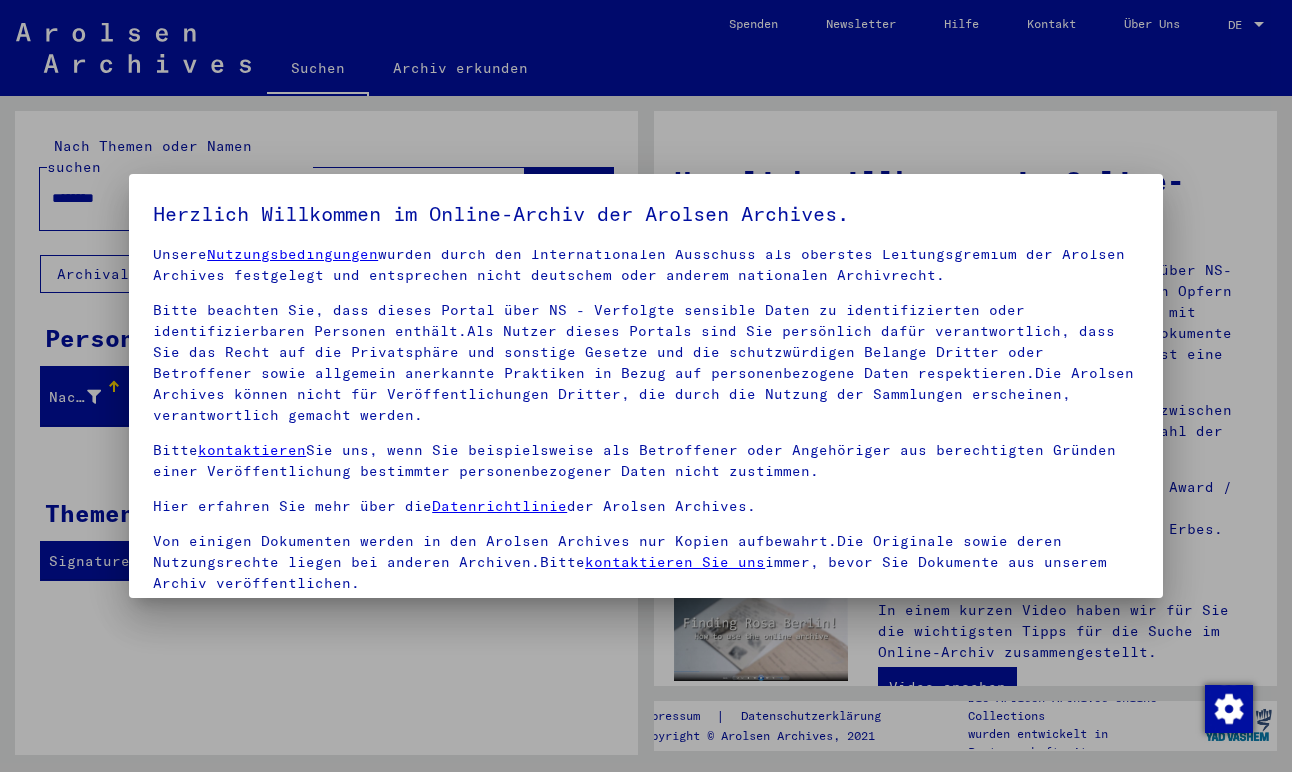 scroll, scrollTop: 20, scrollLeft: 0, axis: vertical 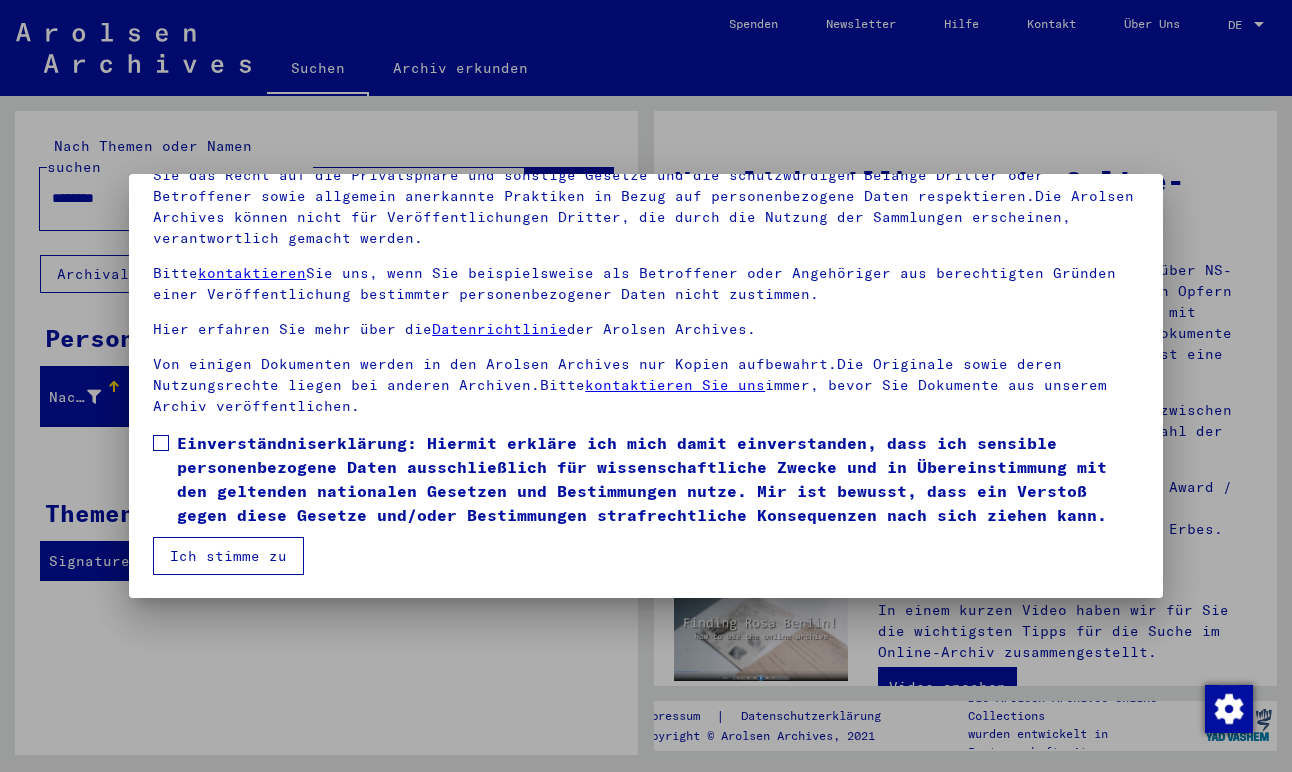 click at bounding box center [646, 386] 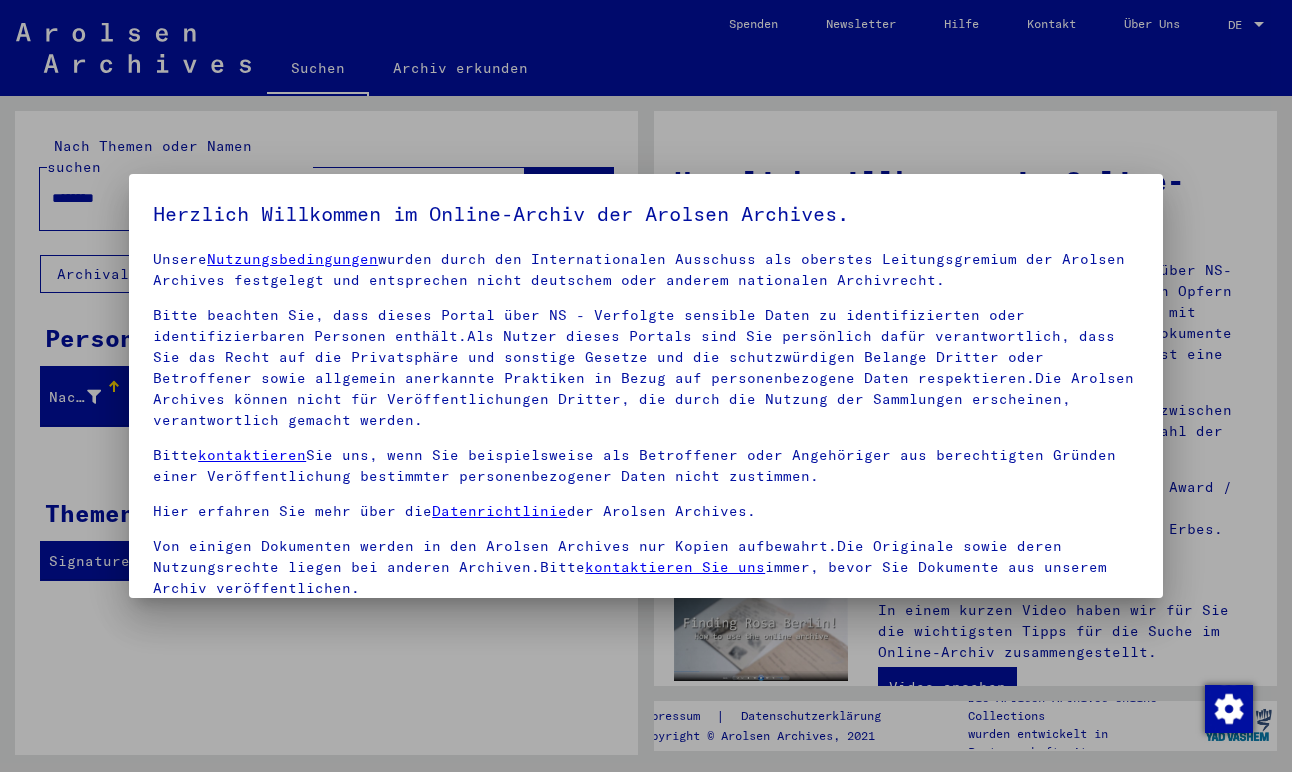 scroll, scrollTop: 1, scrollLeft: 0, axis: vertical 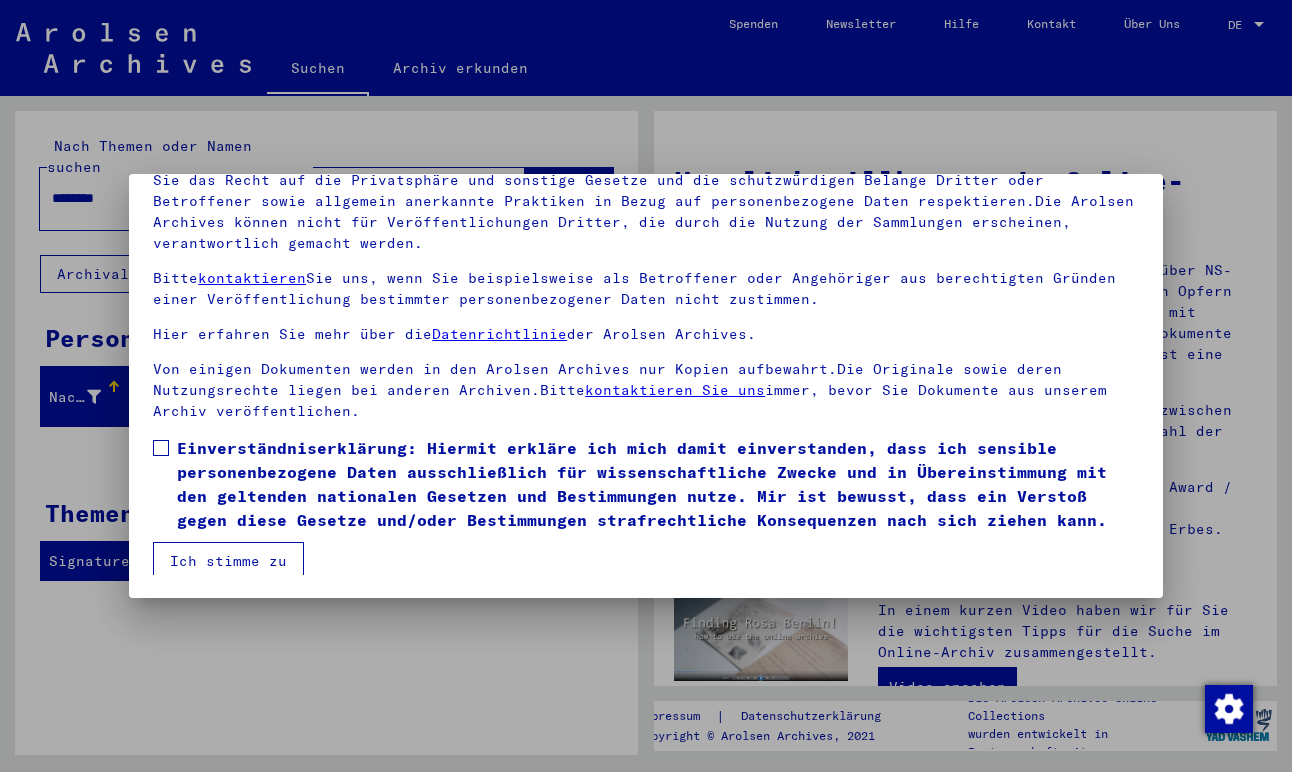 drag, startPoint x: 162, startPoint y: 447, endPoint x: 170, endPoint y: 473, distance: 27.202942 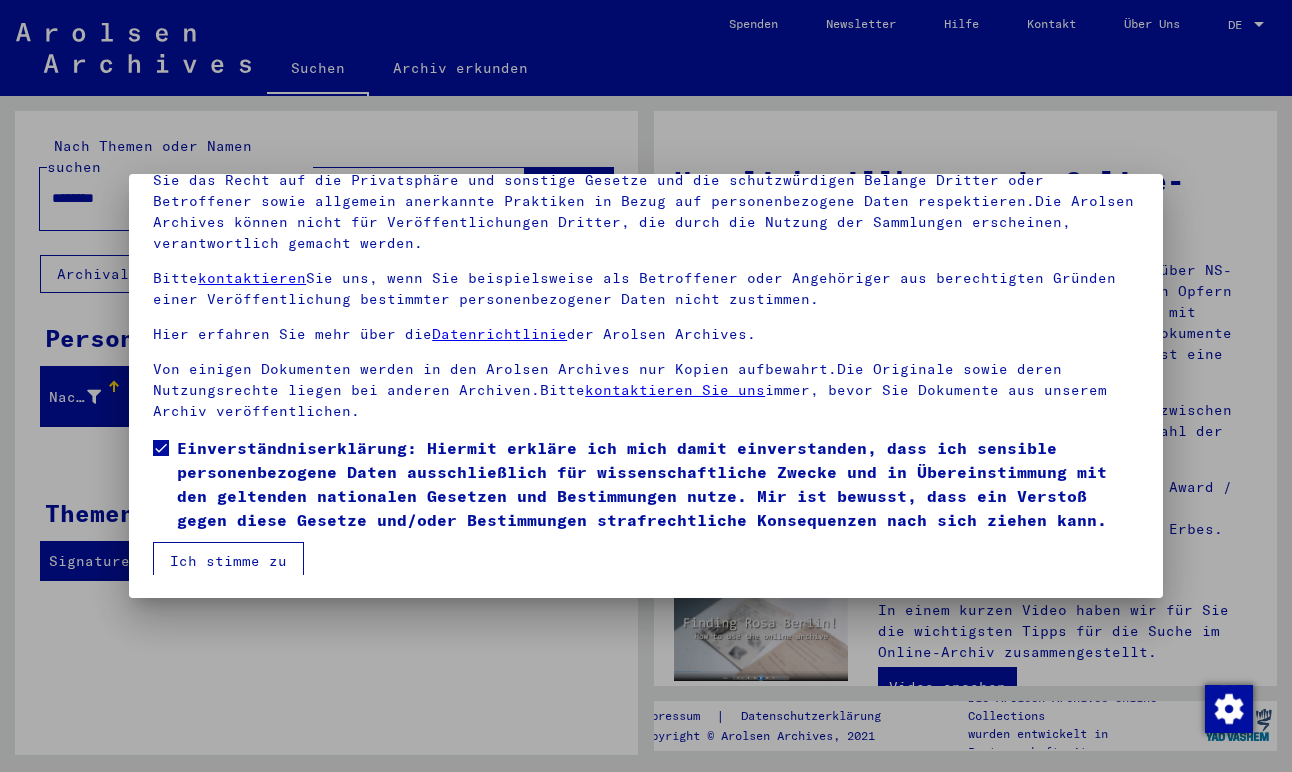 click on "Ich stimme zu" at bounding box center (228, 561) 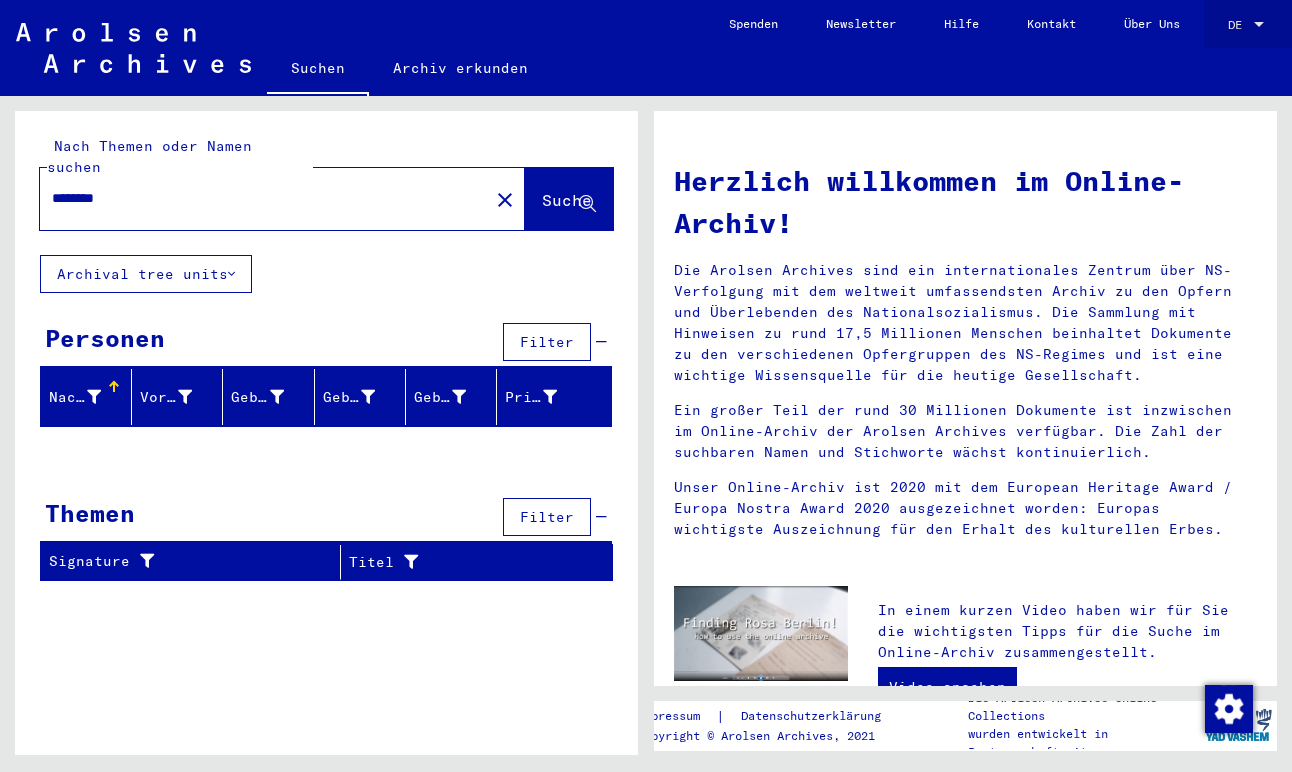 click on "DE" at bounding box center [1239, 25] 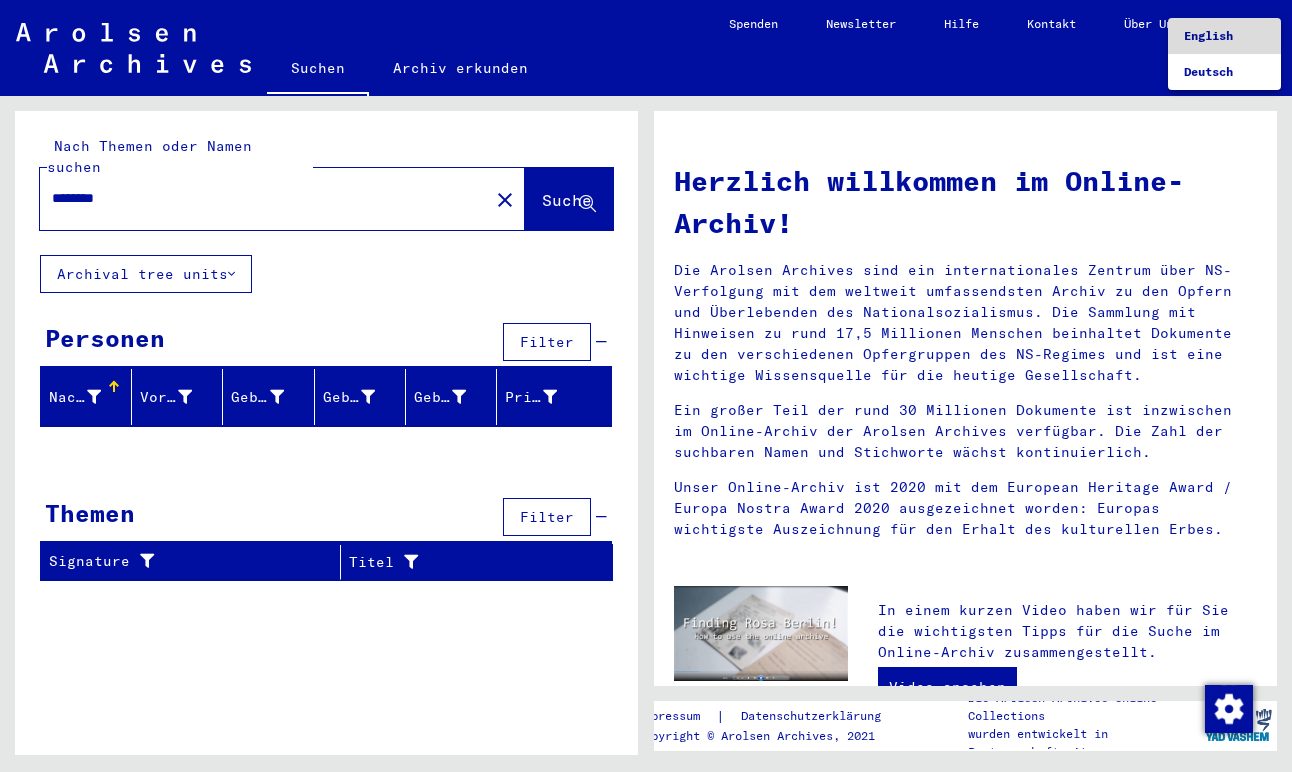 click on "English" at bounding box center [1208, 35] 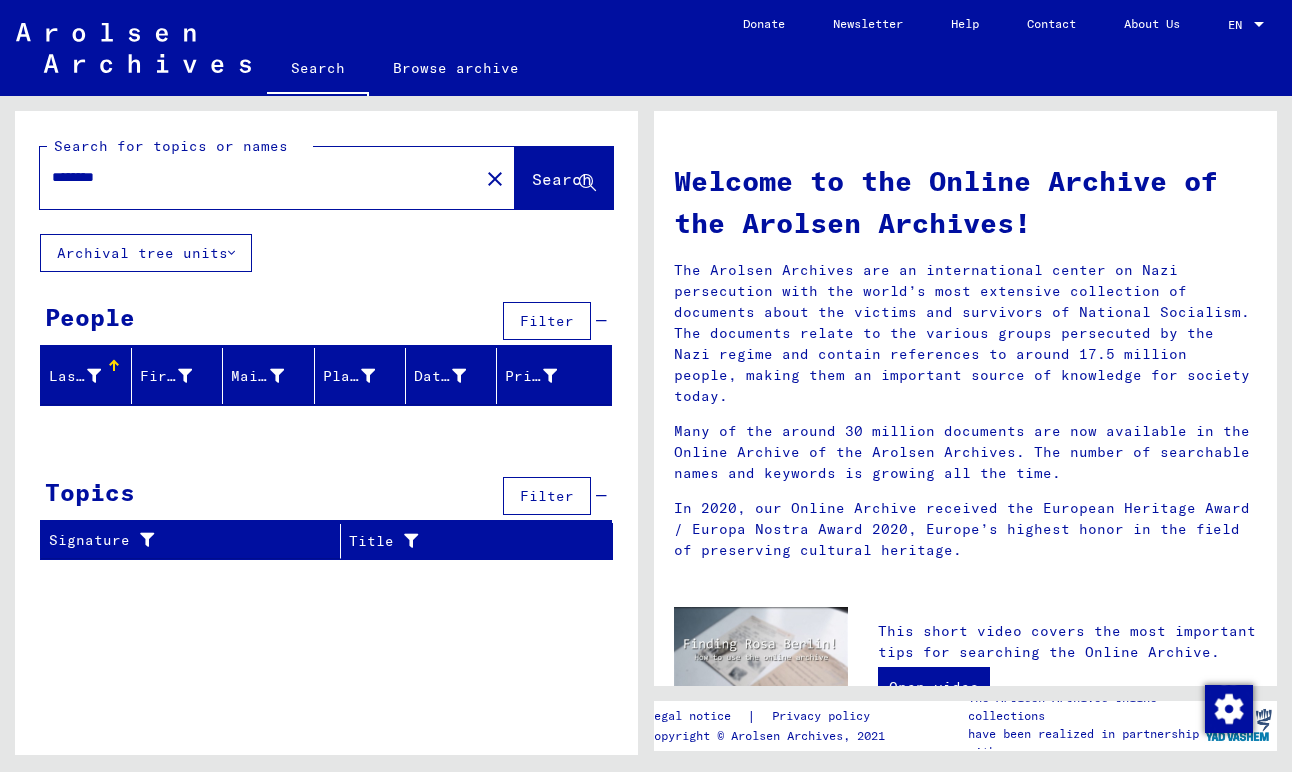 drag, startPoint x: 143, startPoint y: 169, endPoint x: 21, endPoint y: 152, distance: 123.178734 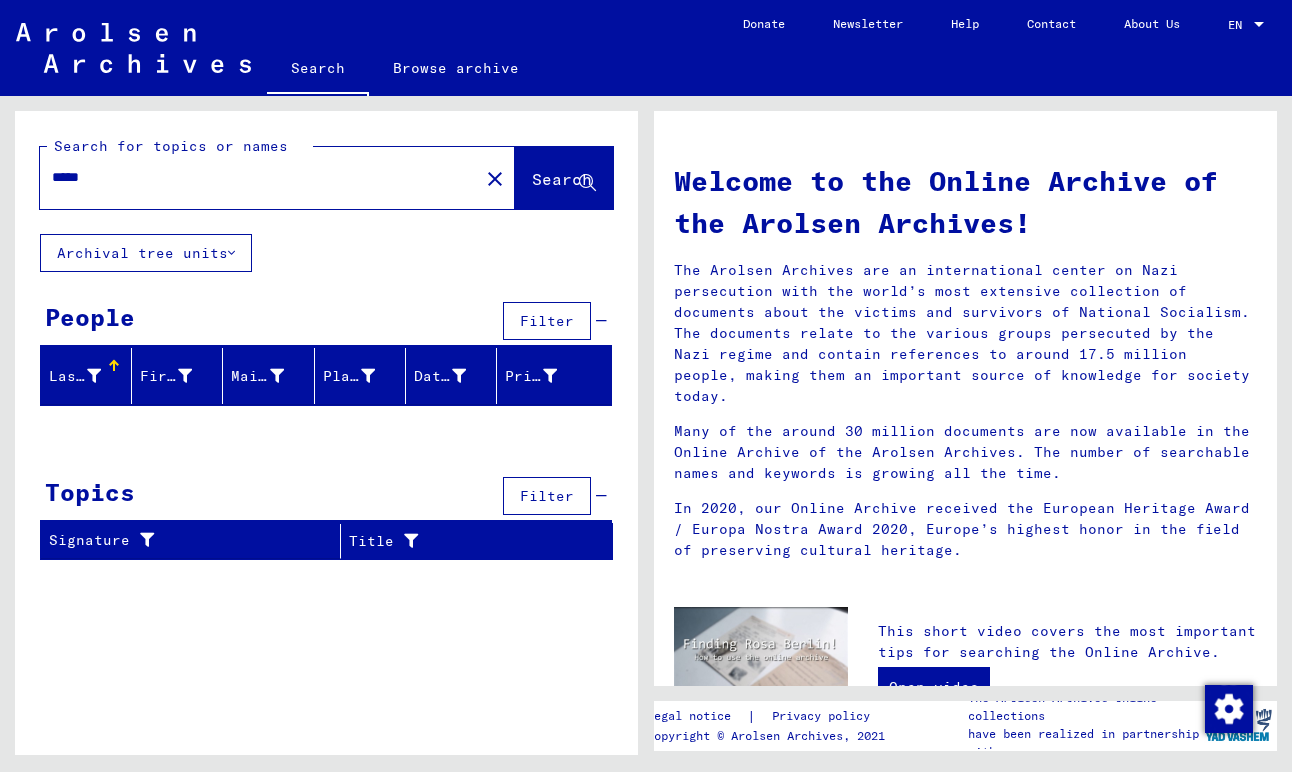 type on "*****" 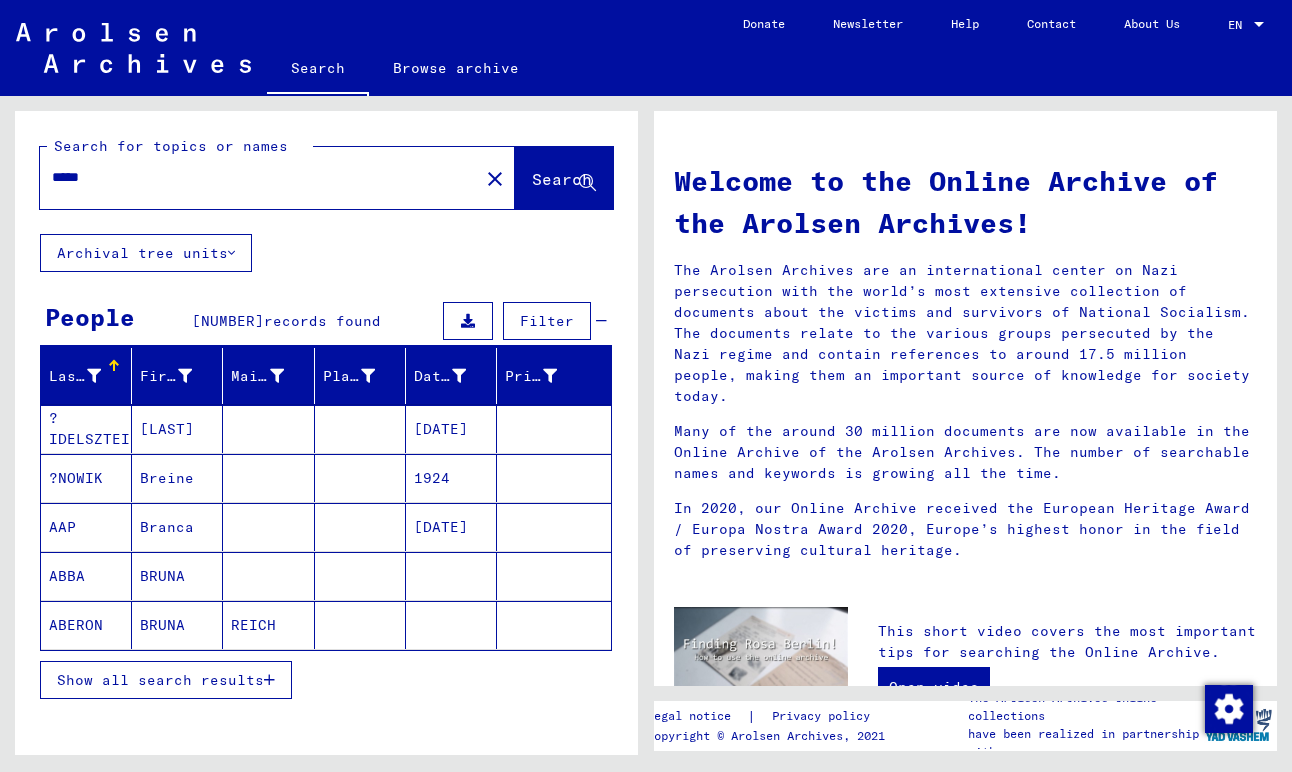 scroll, scrollTop: 0, scrollLeft: 0, axis: both 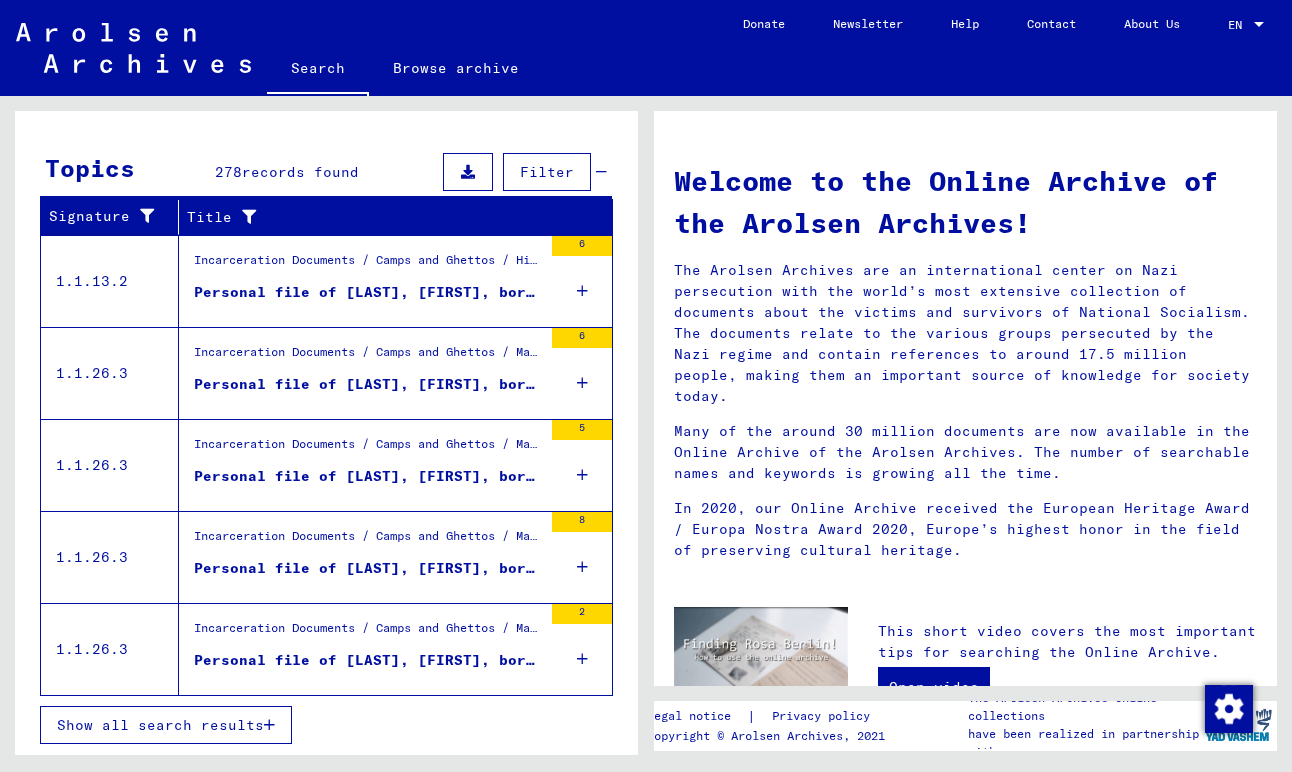 click on "Personal file of [LAST], [FIRST], born on [DD]-[MON]-[YYYY], born in [CITY]/ POLEN" at bounding box center (368, 292) 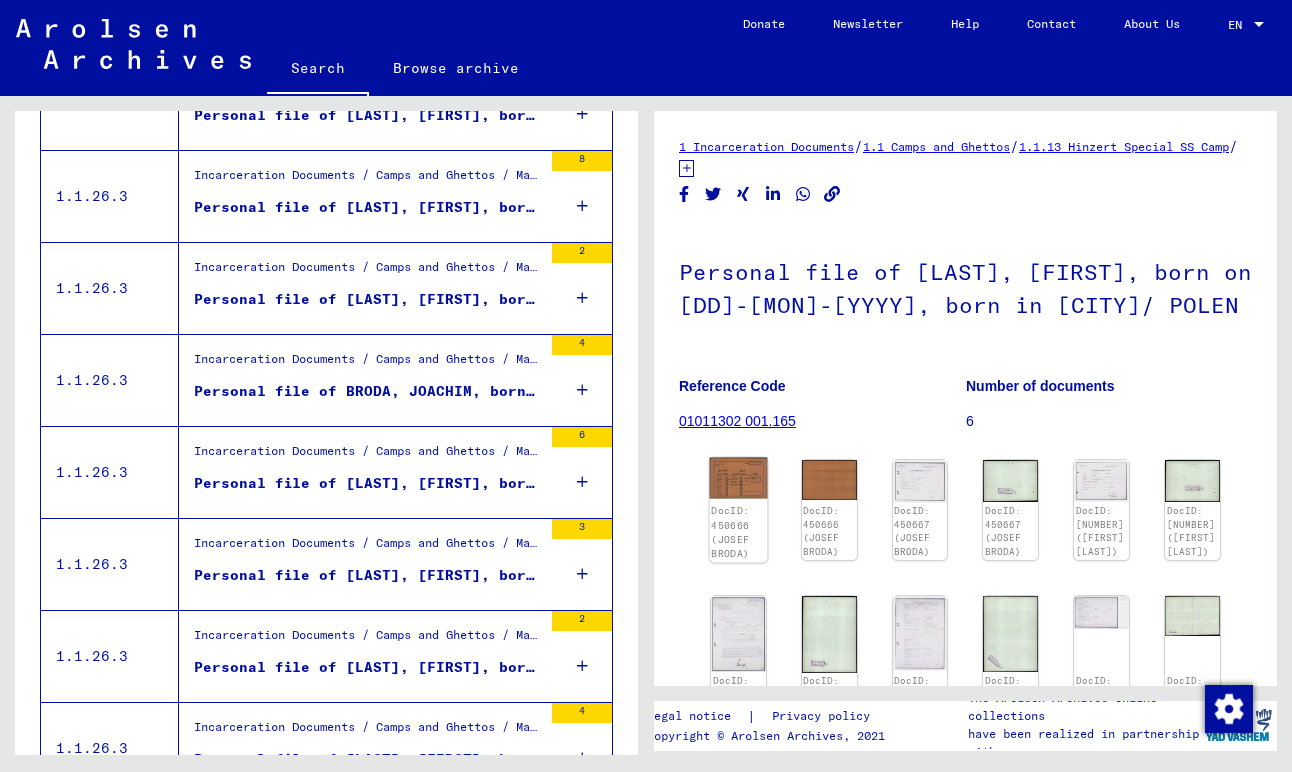 click 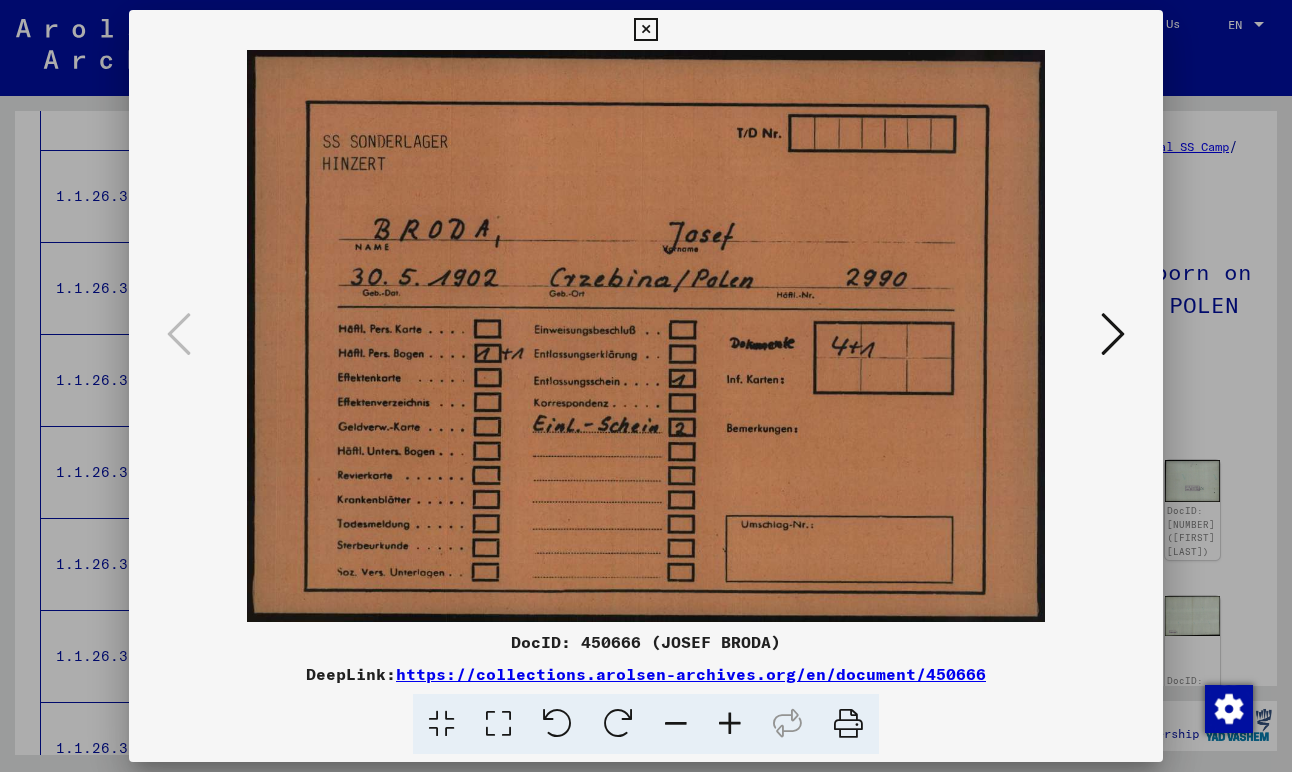 click at bounding box center (645, 30) 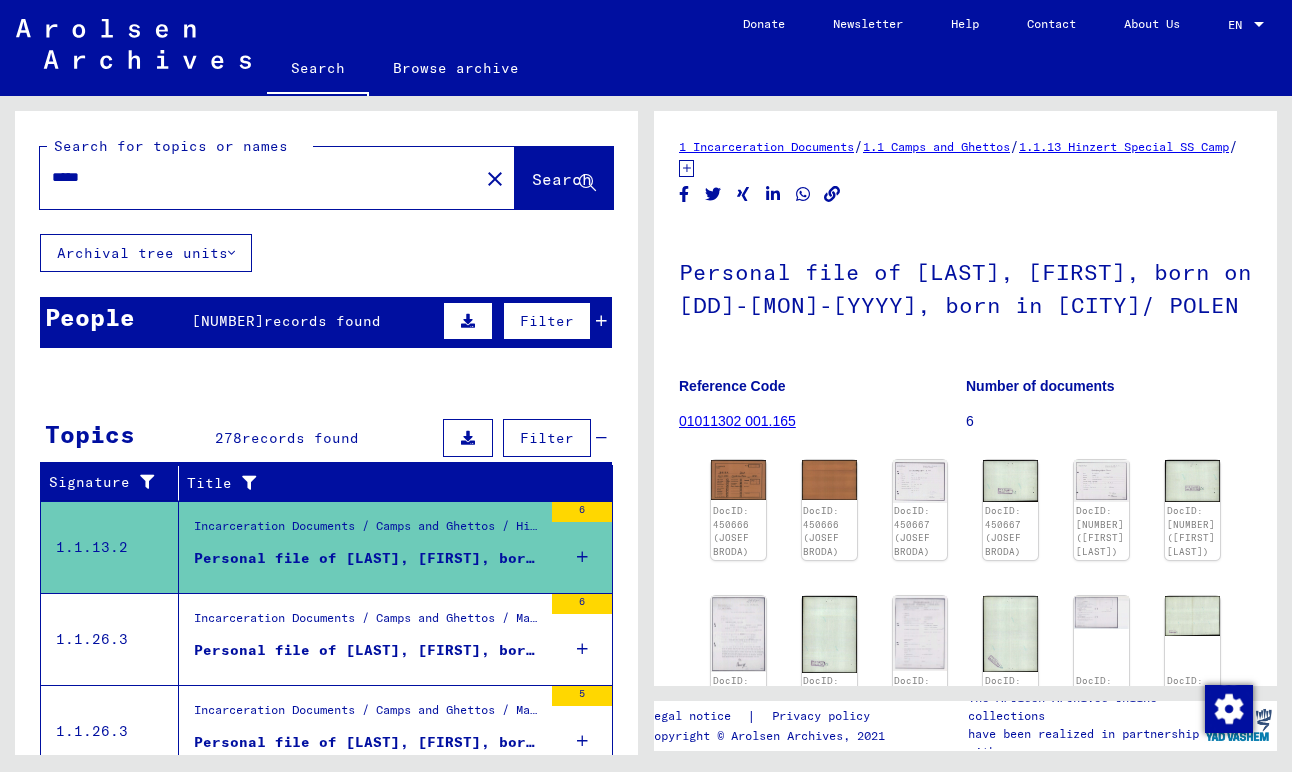scroll, scrollTop: 6, scrollLeft: 0, axis: vertical 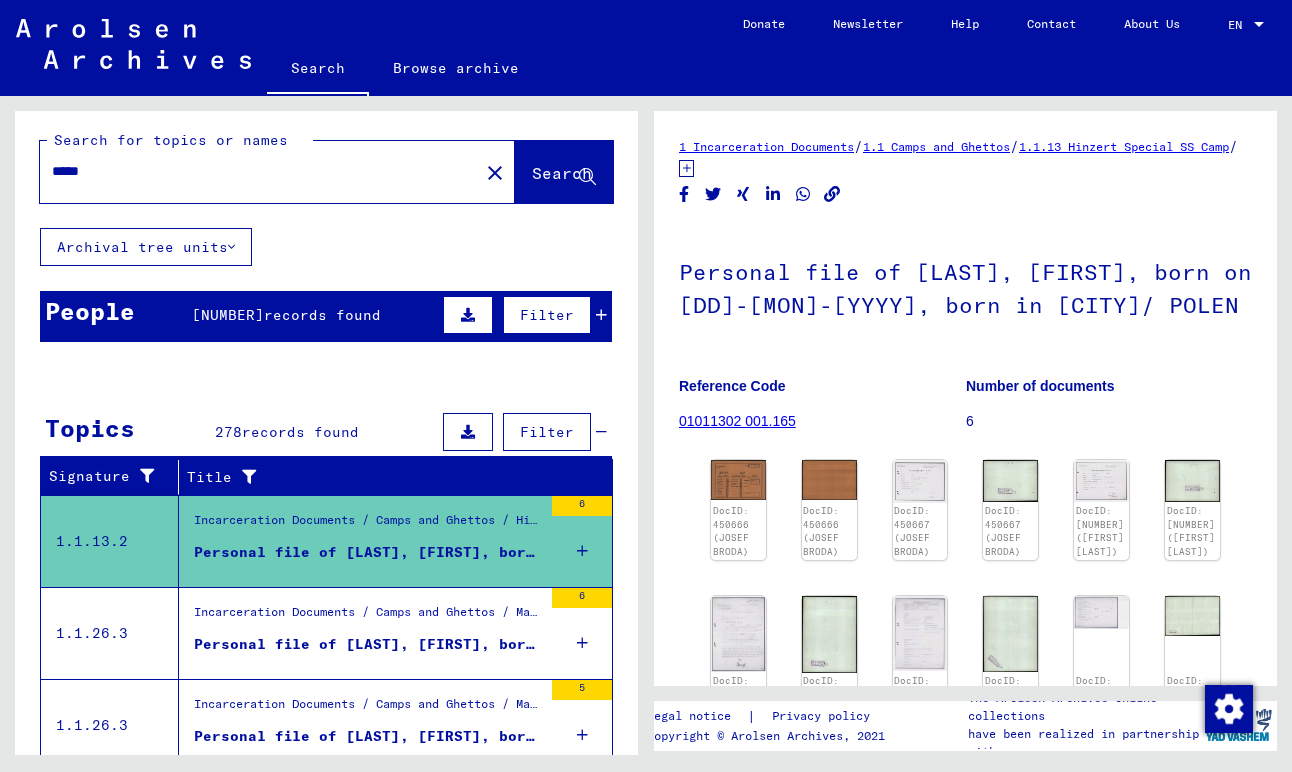 click on "*****" 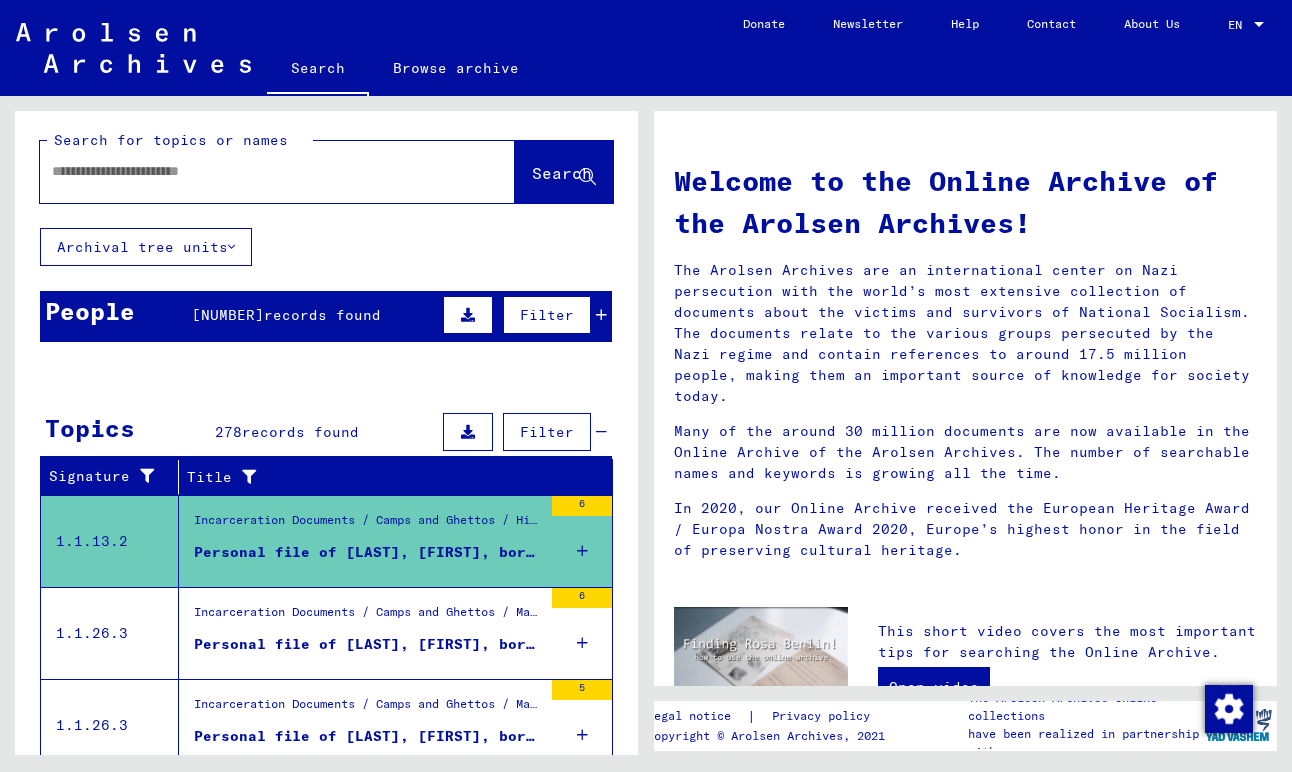 scroll, scrollTop: 0, scrollLeft: 0, axis: both 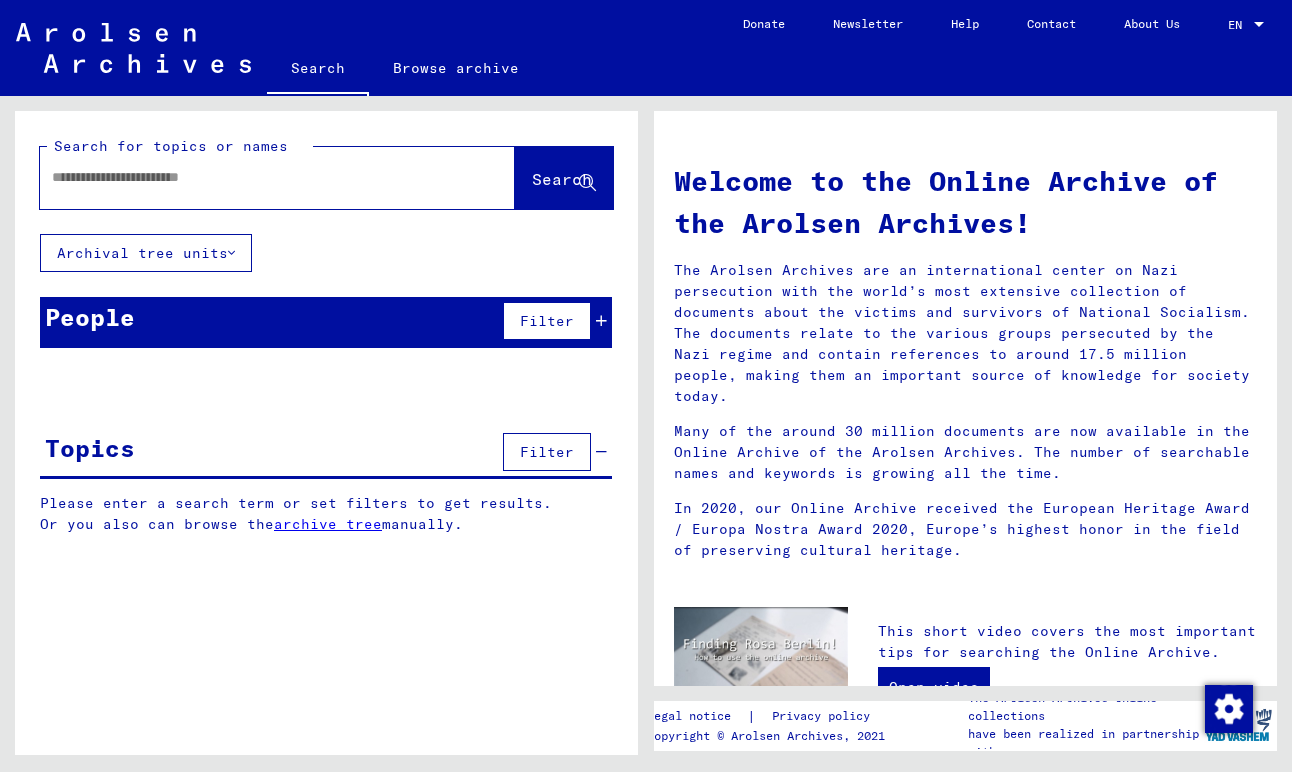 click at bounding box center [253, 177] 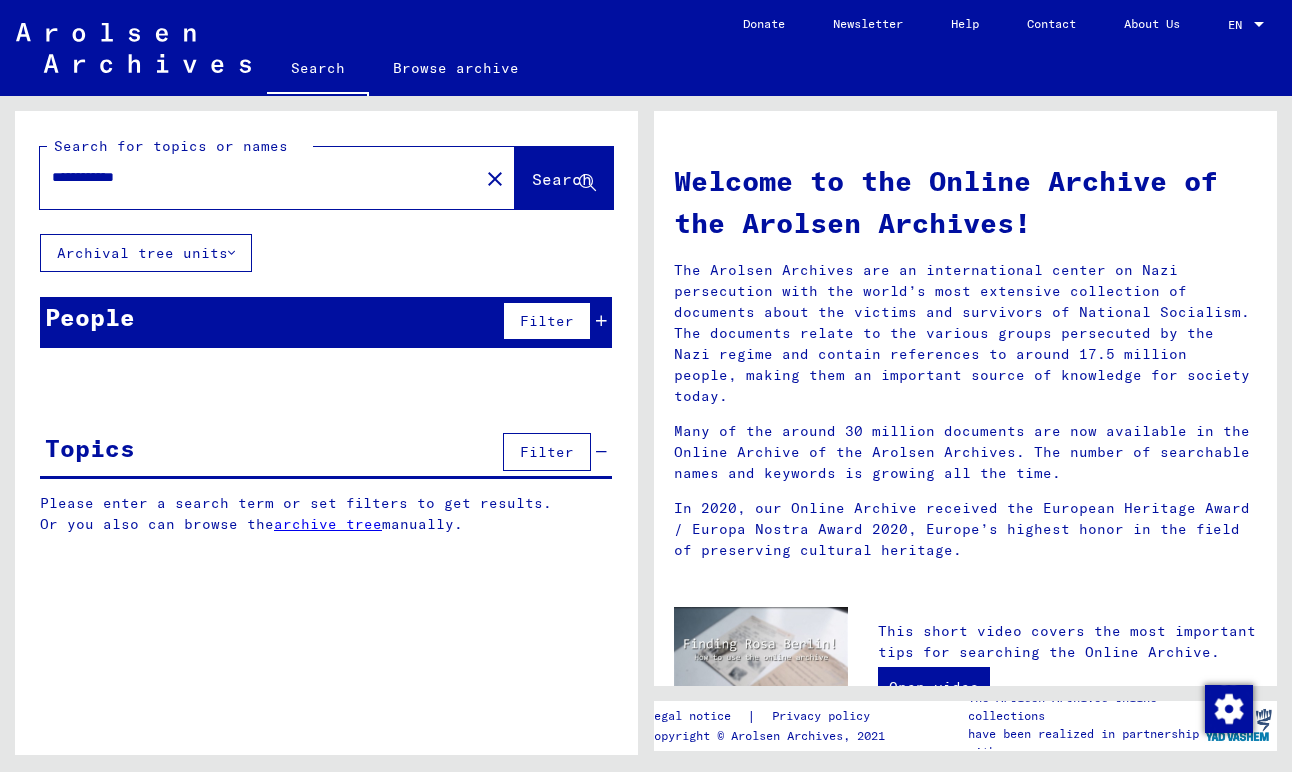 type on "**********" 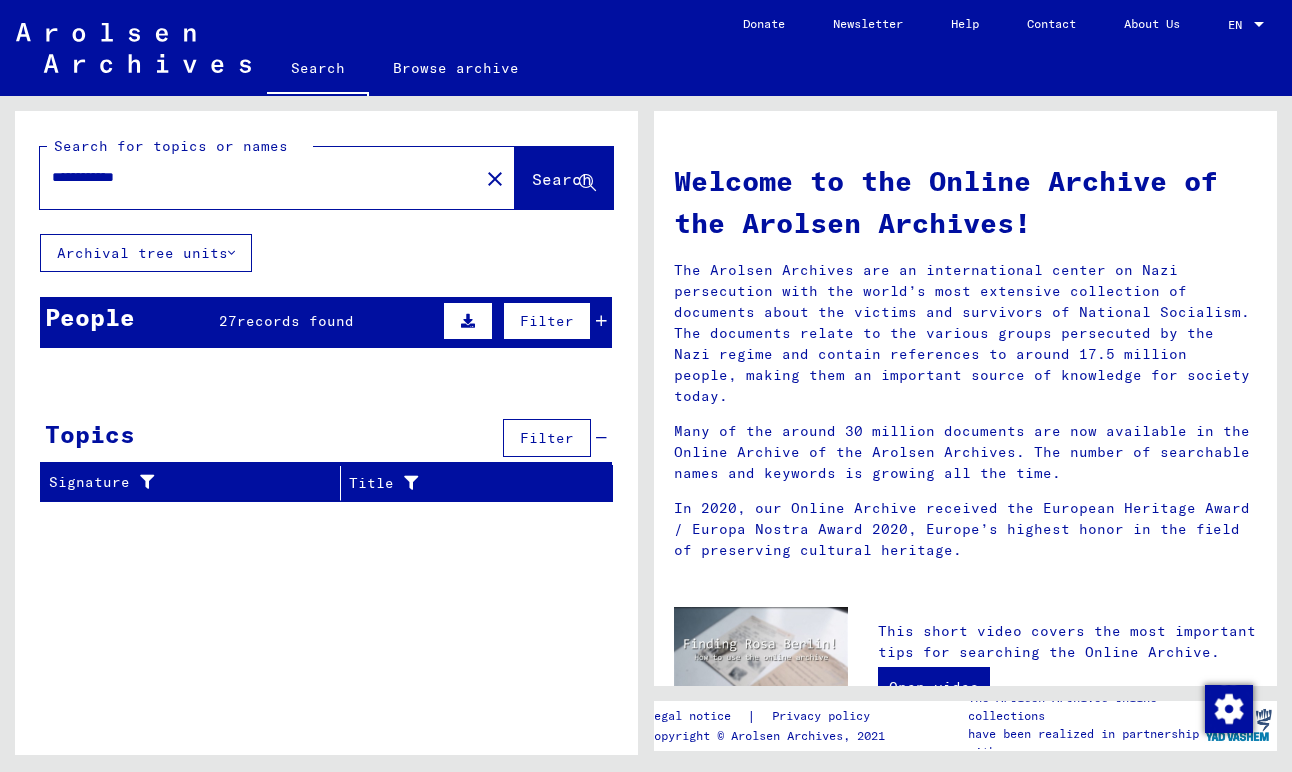 click on "27" at bounding box center (228, 321) 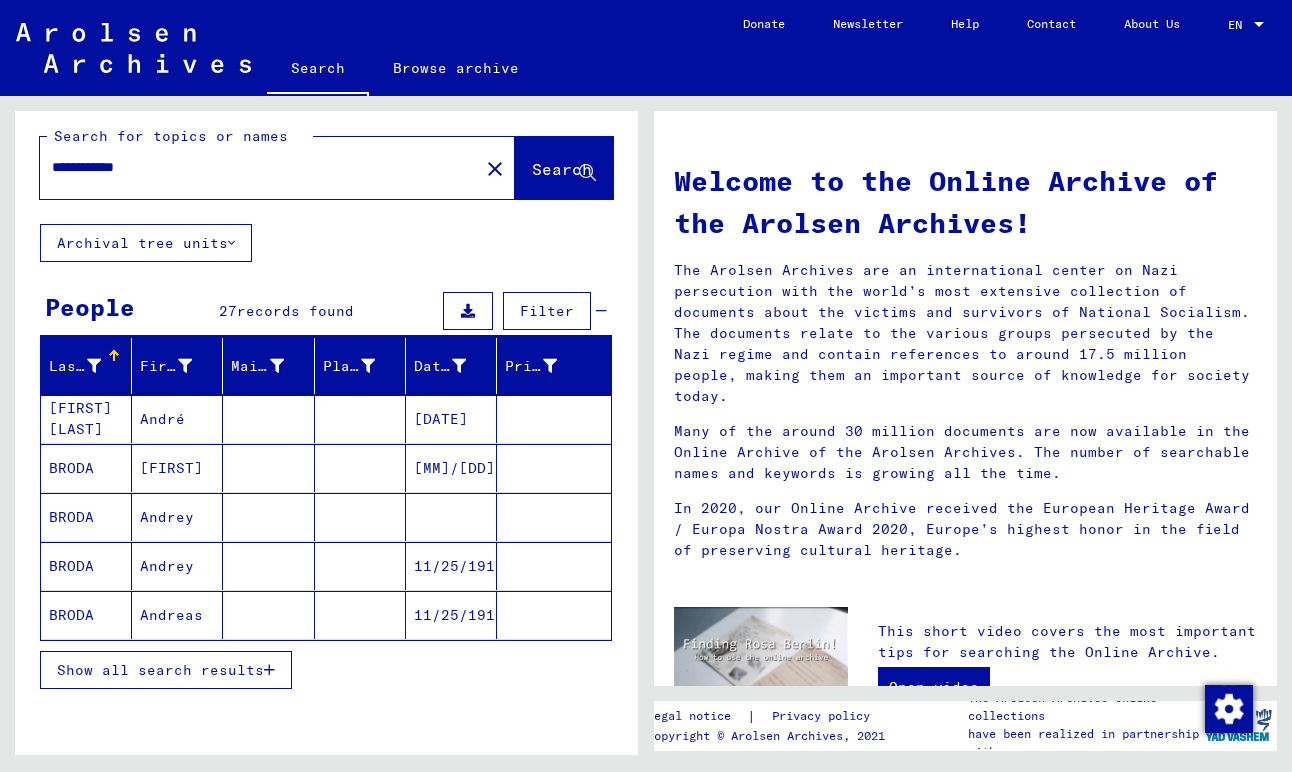 scroll, scrollTop: 12, scrollLeft: 0, axis: vertical 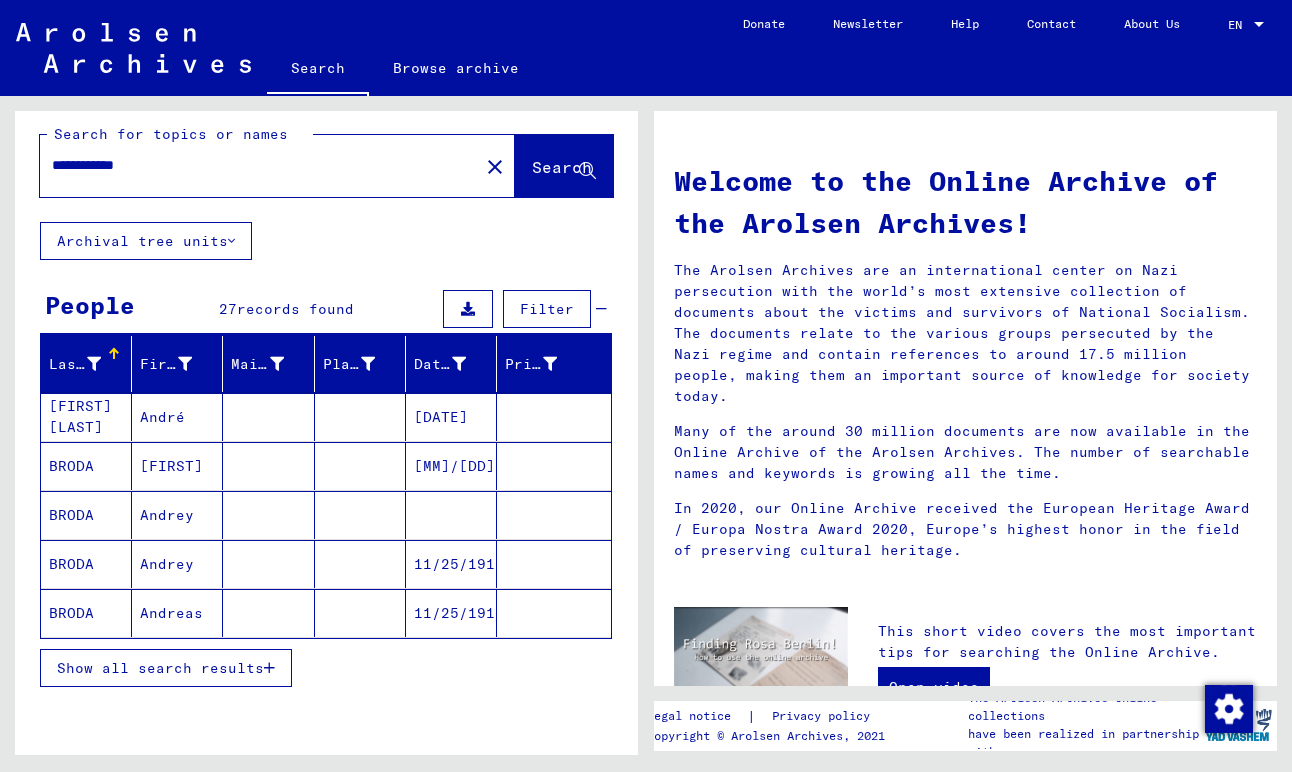 click on "BRODA" at bounding box center [86, 515] 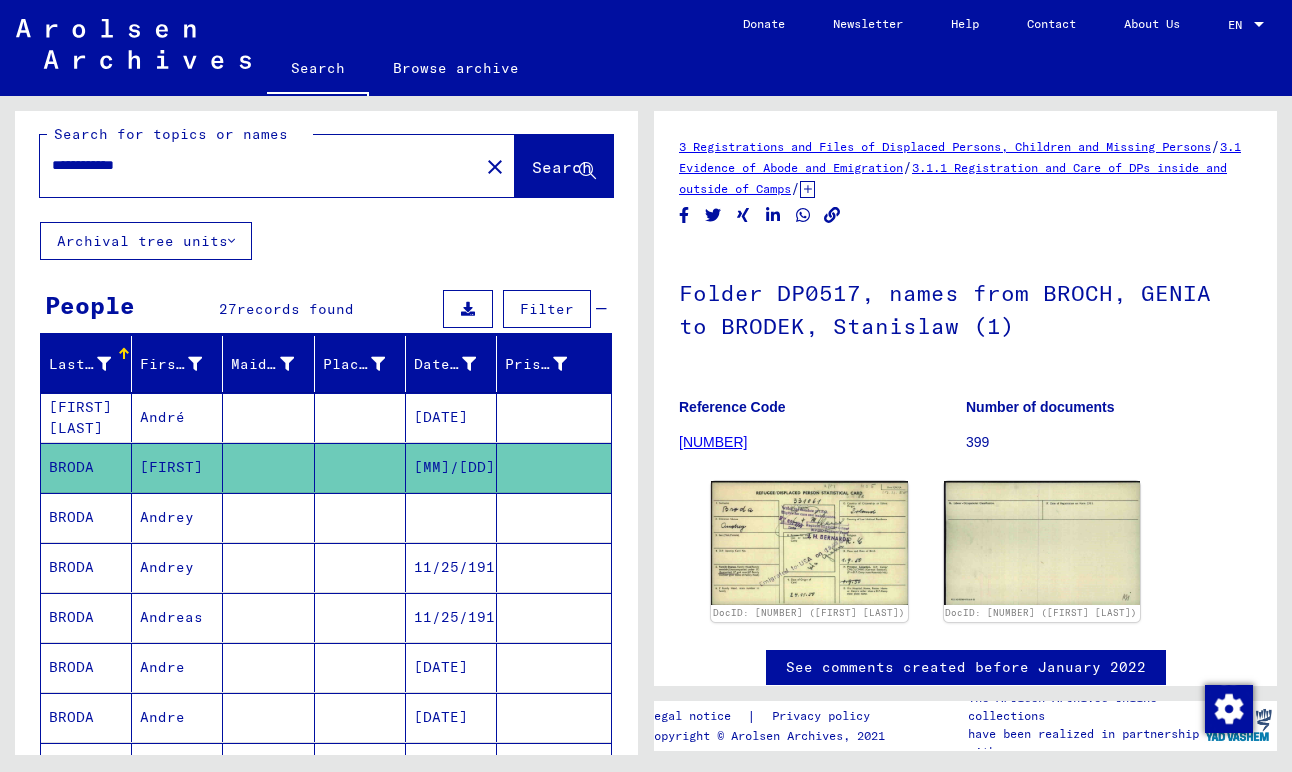 scroll, scrollTop: 0, scrollLeft: 0, axis: both 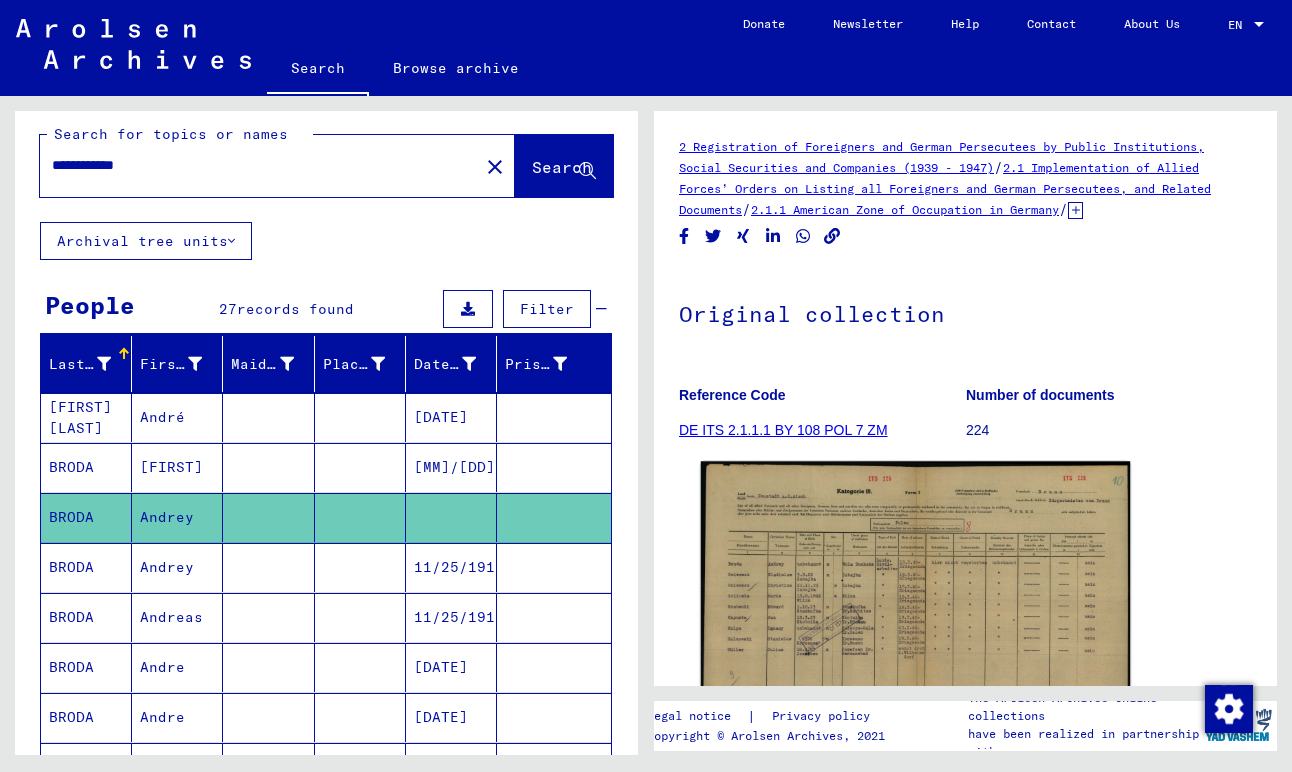click 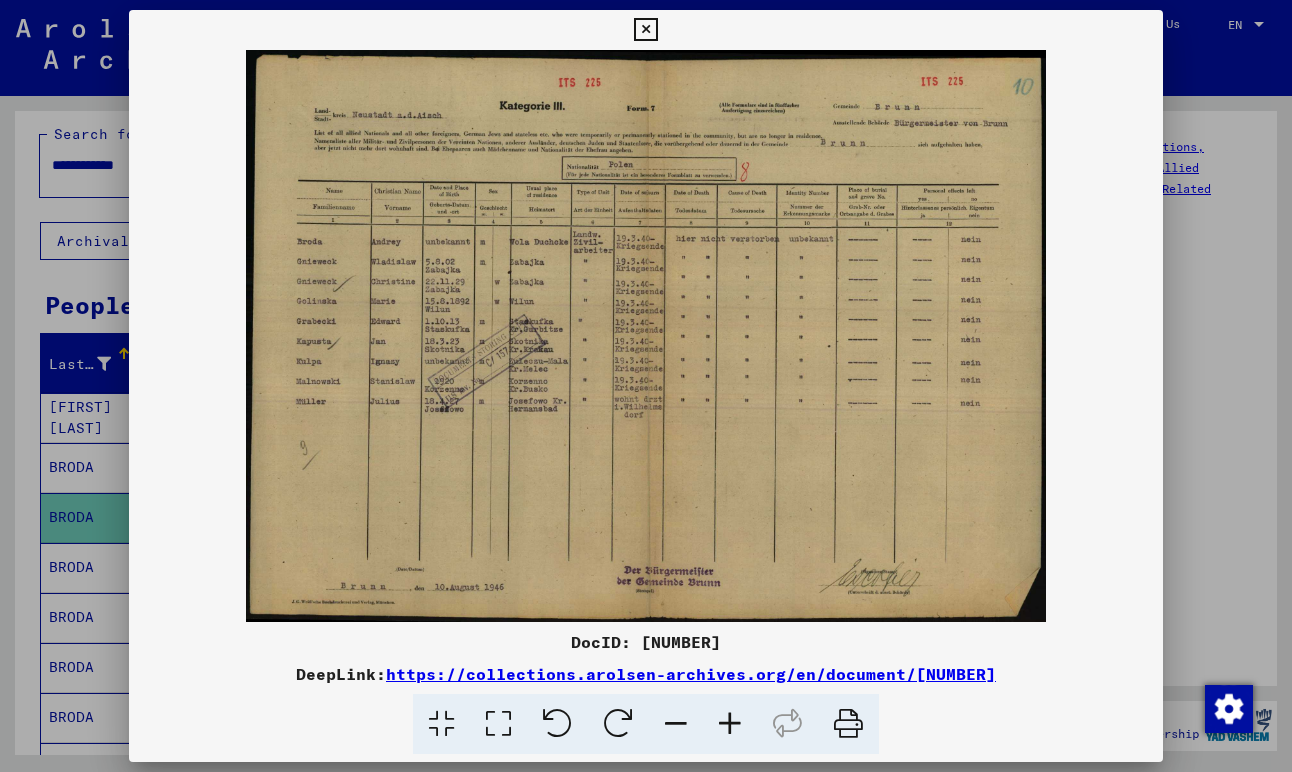 scroll, scrollTop: 0, scrollLeft: 0, axis: both 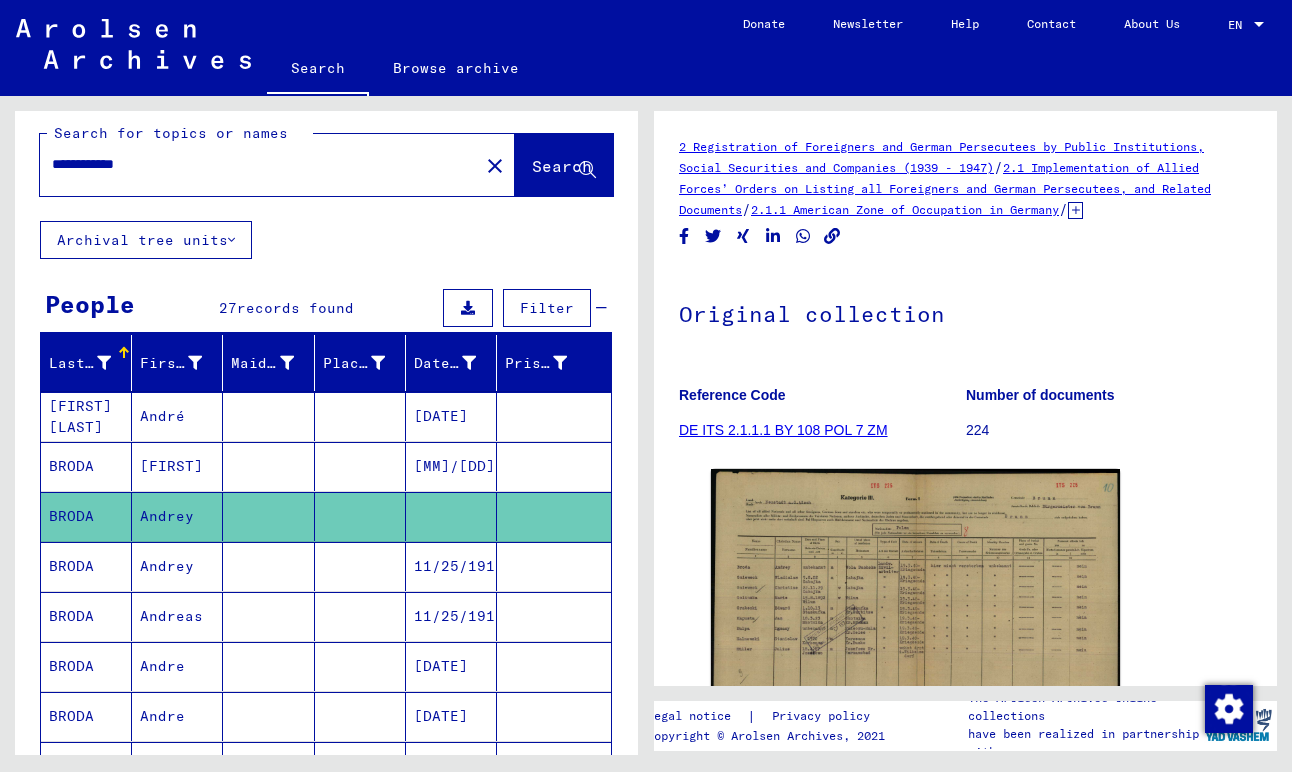 click on "BRODA" at bounding box center [86, 616] 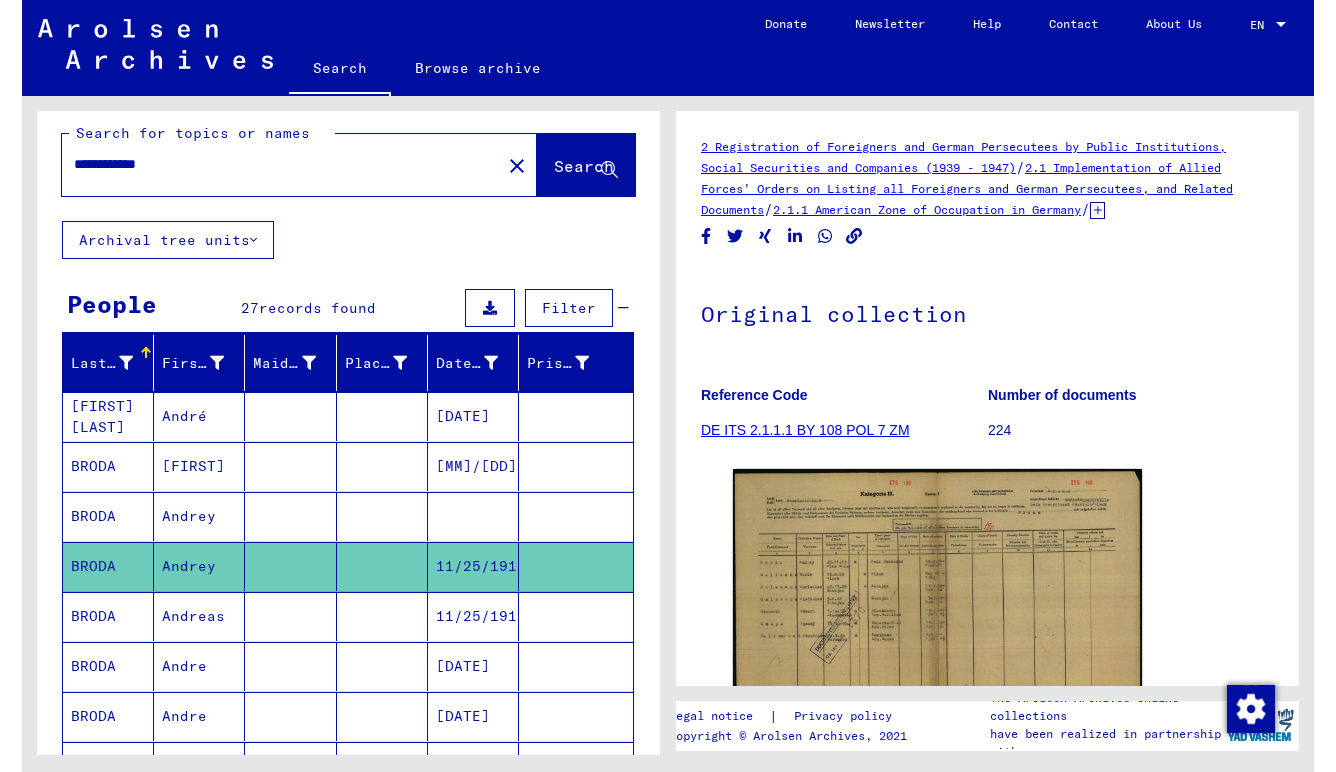 scroll, scrollTop: 0, scrollLeft: 0, axis: both 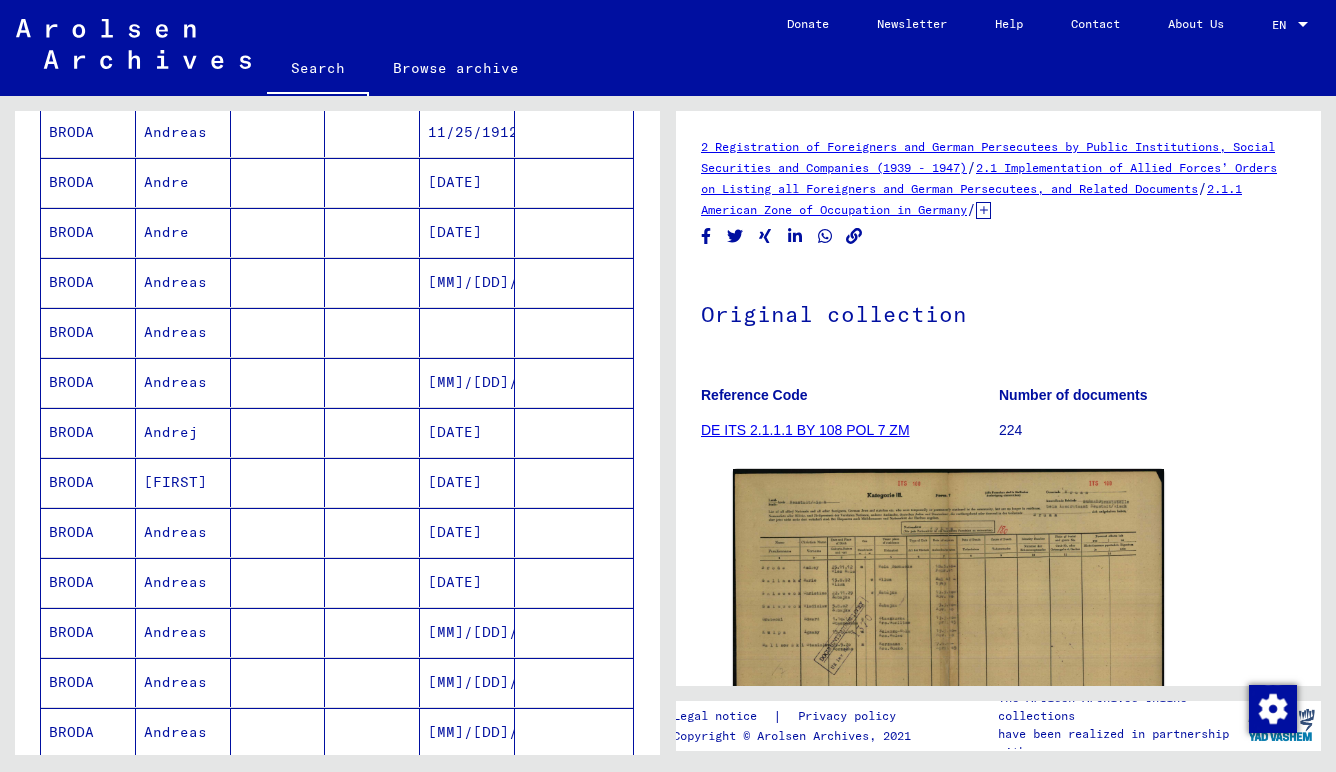 click on "BRODA" at bounding box center (88, 582) 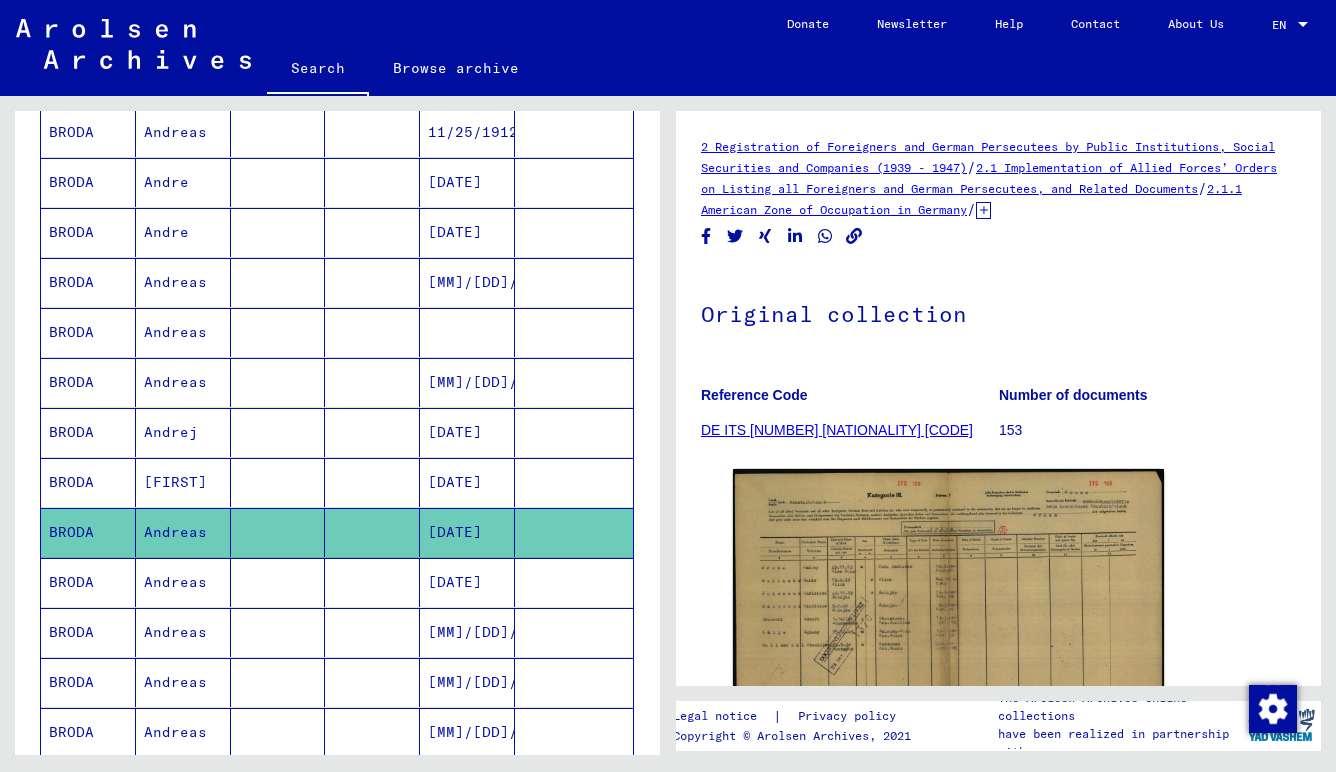 scroll, scrollTop: 0, scrollLeft: 0, axis: both 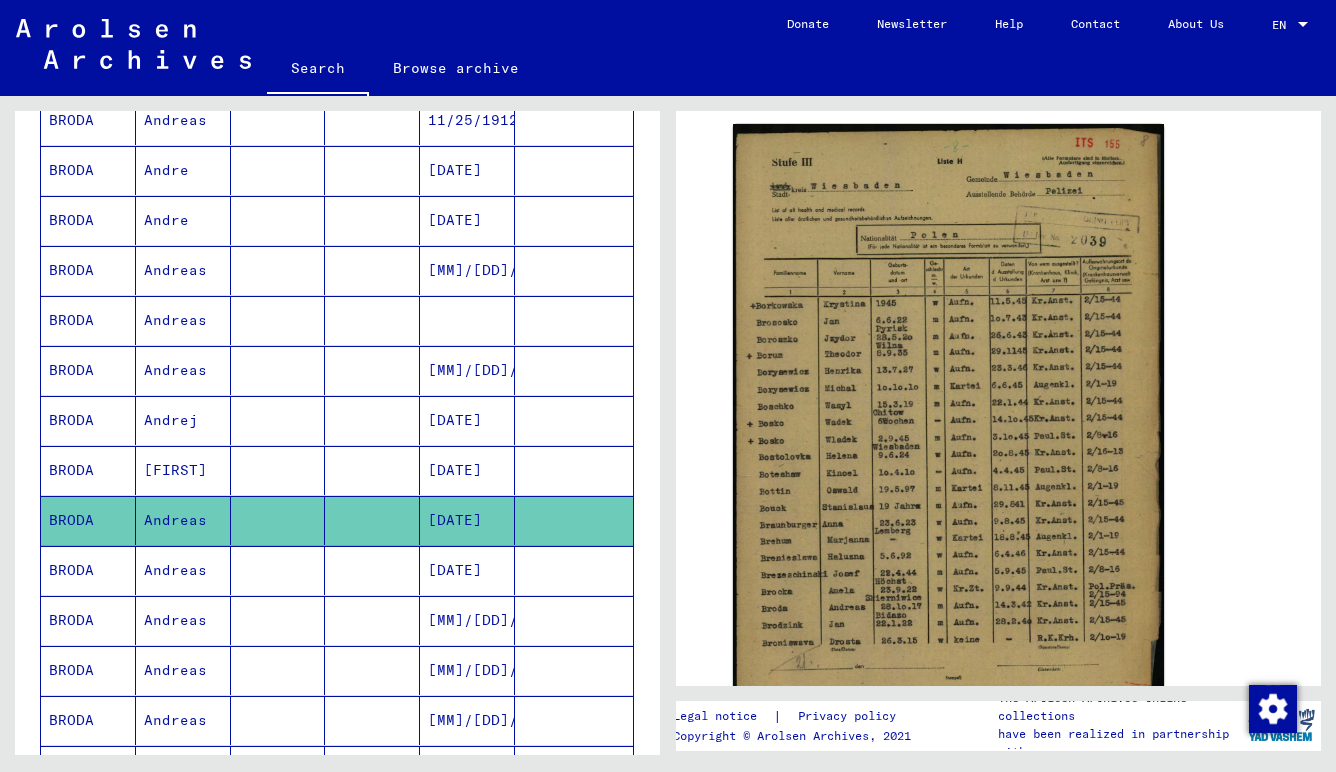 click on "BRODA" at bounding box center [88, 620] 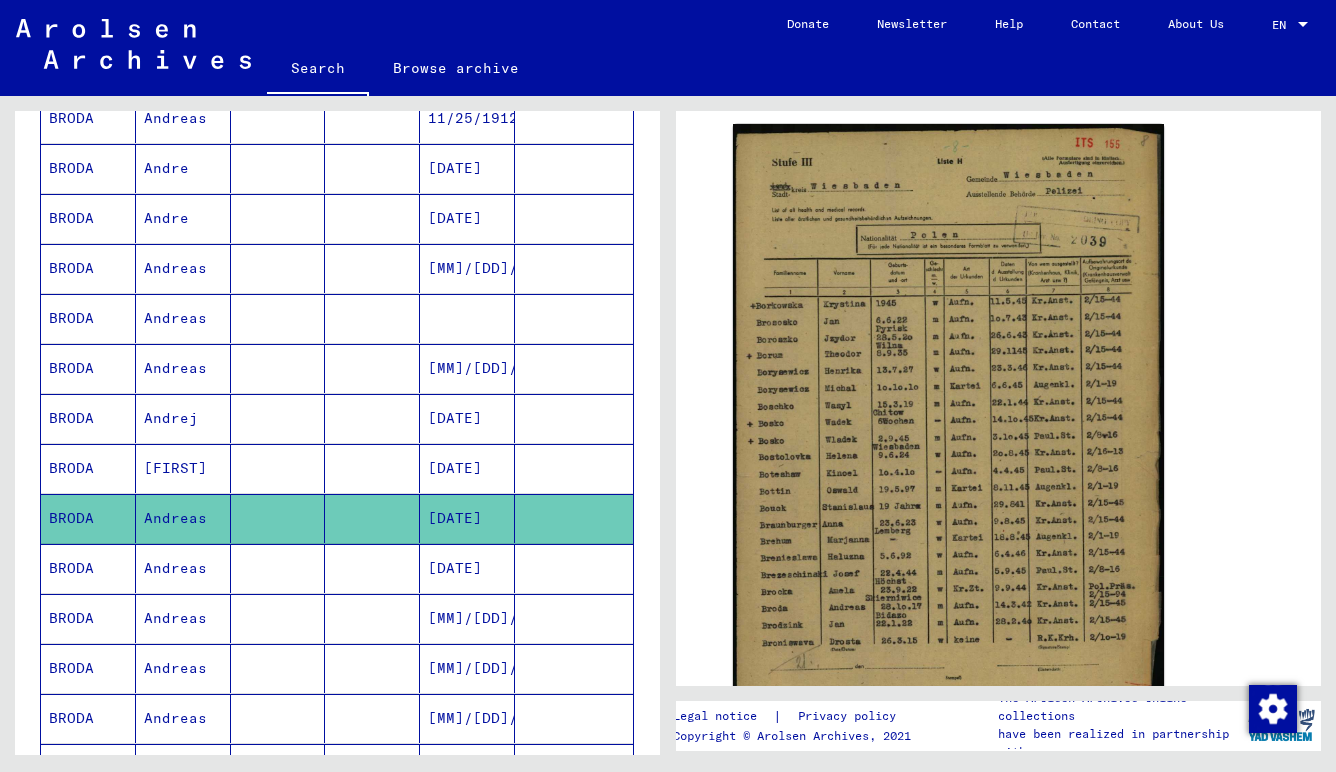 scroll, scrollTop: 0, scrollLeft: 0, axis: both 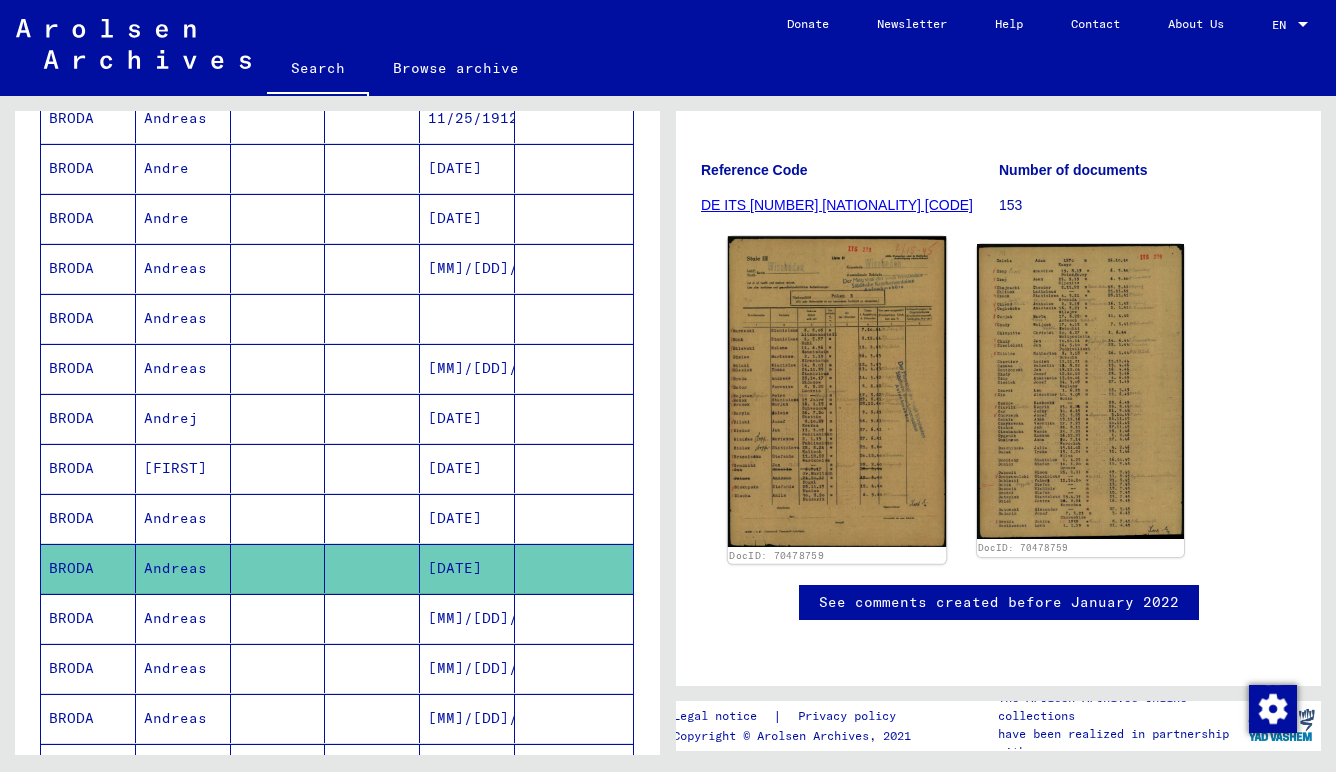 click 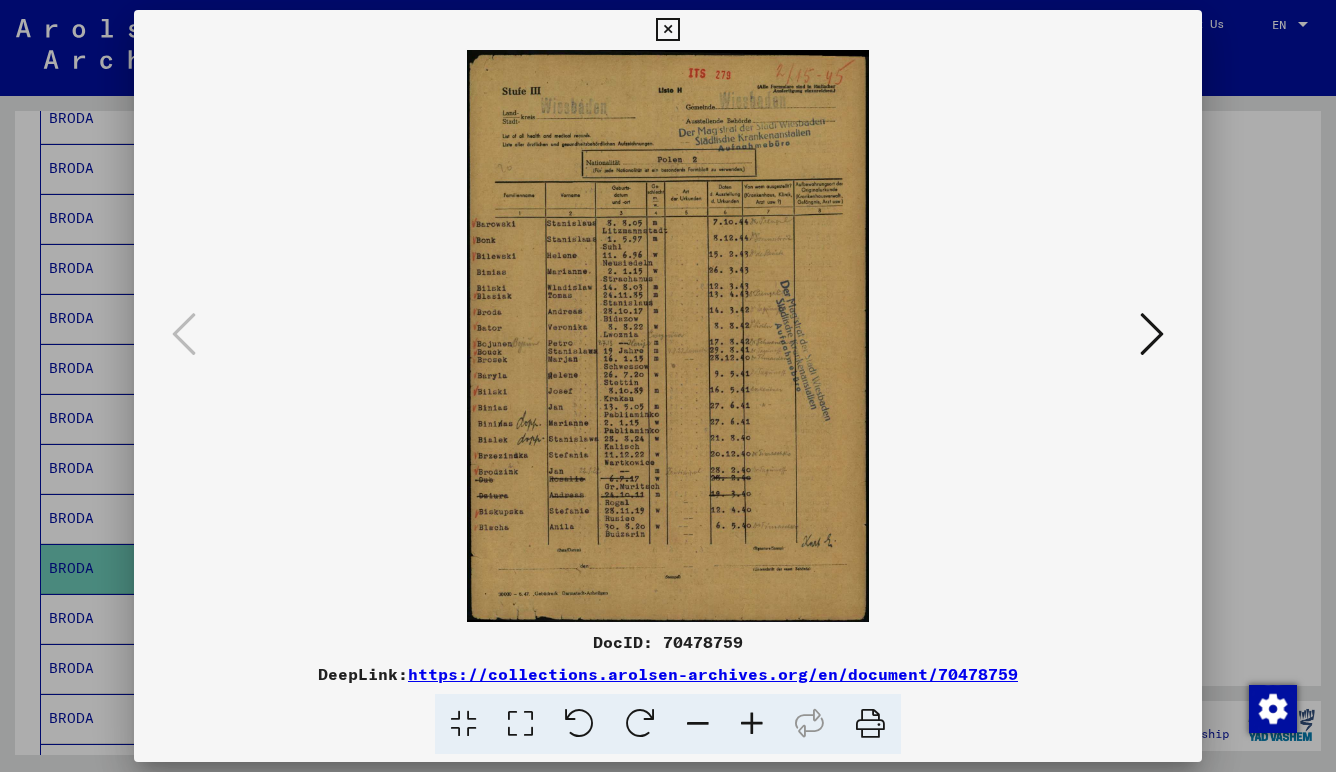 click at bounding box center (668, 386) 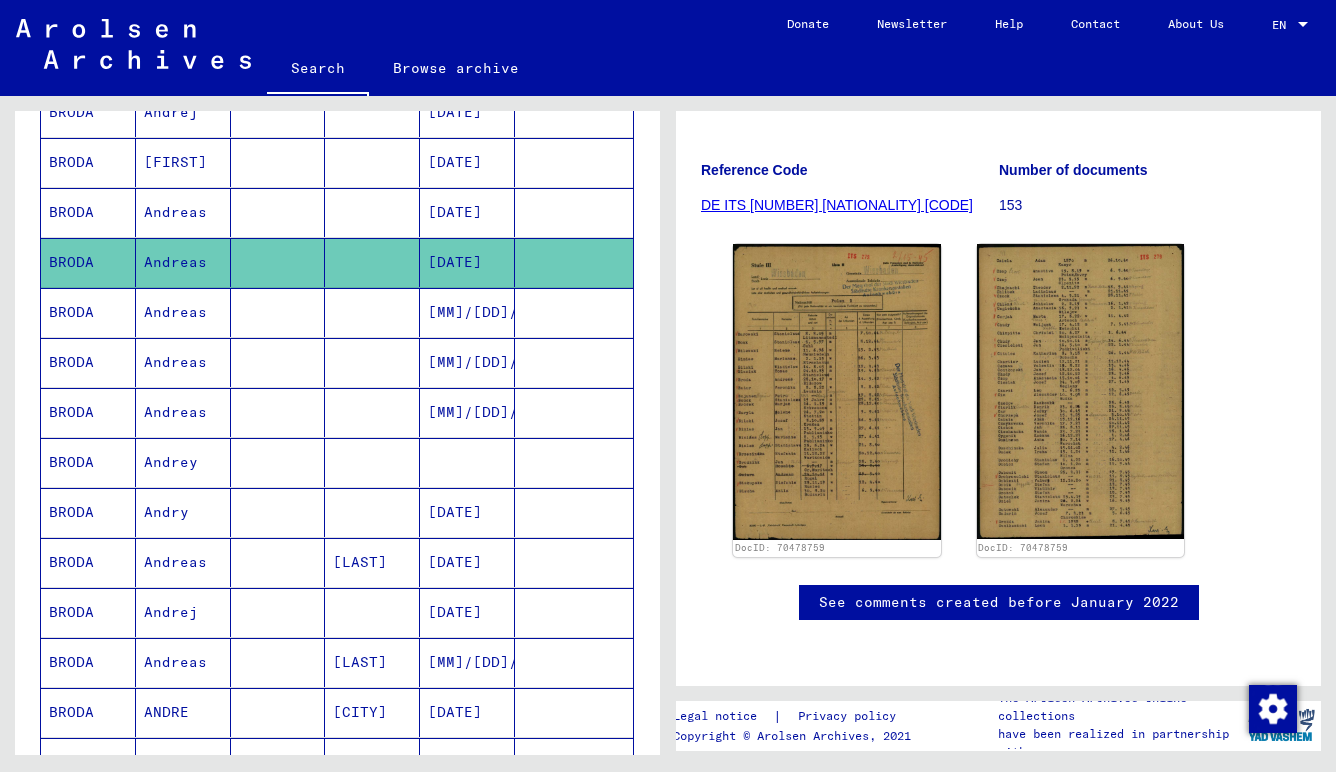 scroll, scrollTop: 826, scrollLeft: 0, axis: vertical 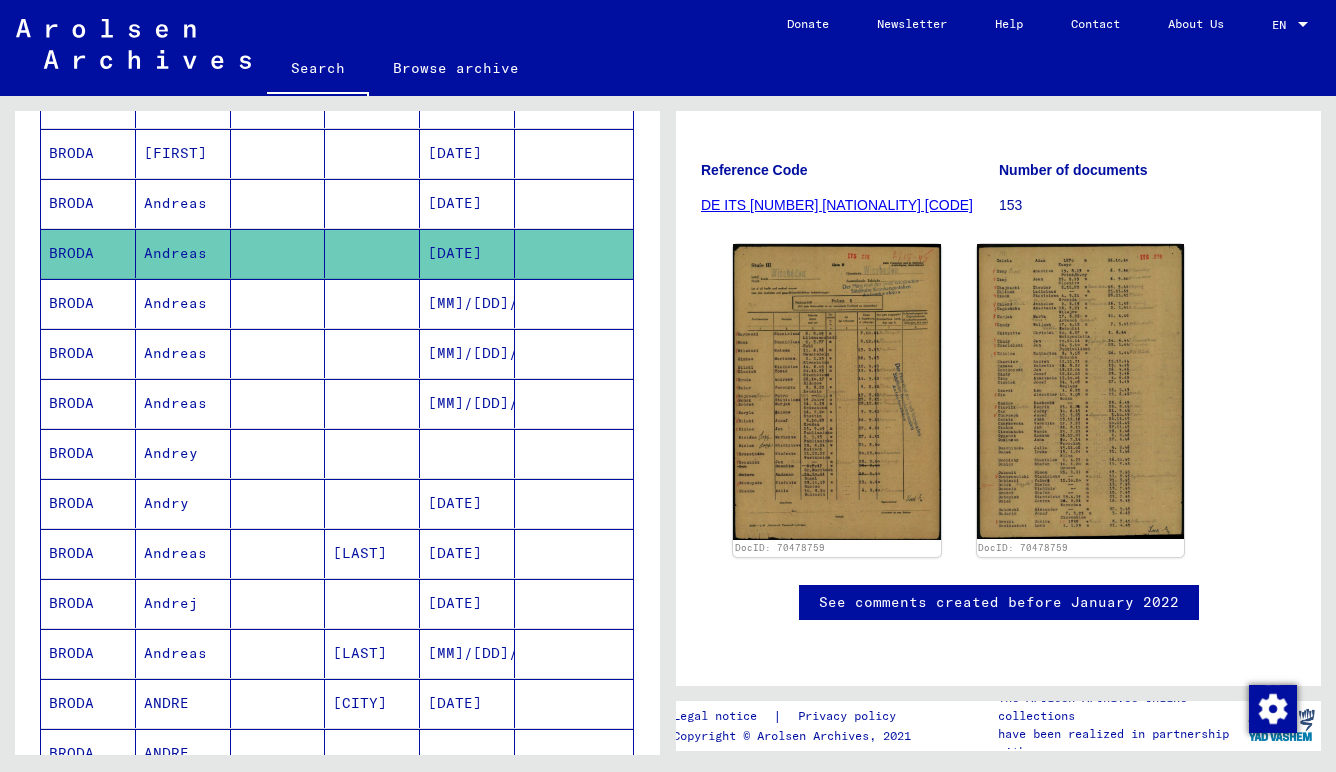 click on "BRODA" at bounding box center (88, 603) 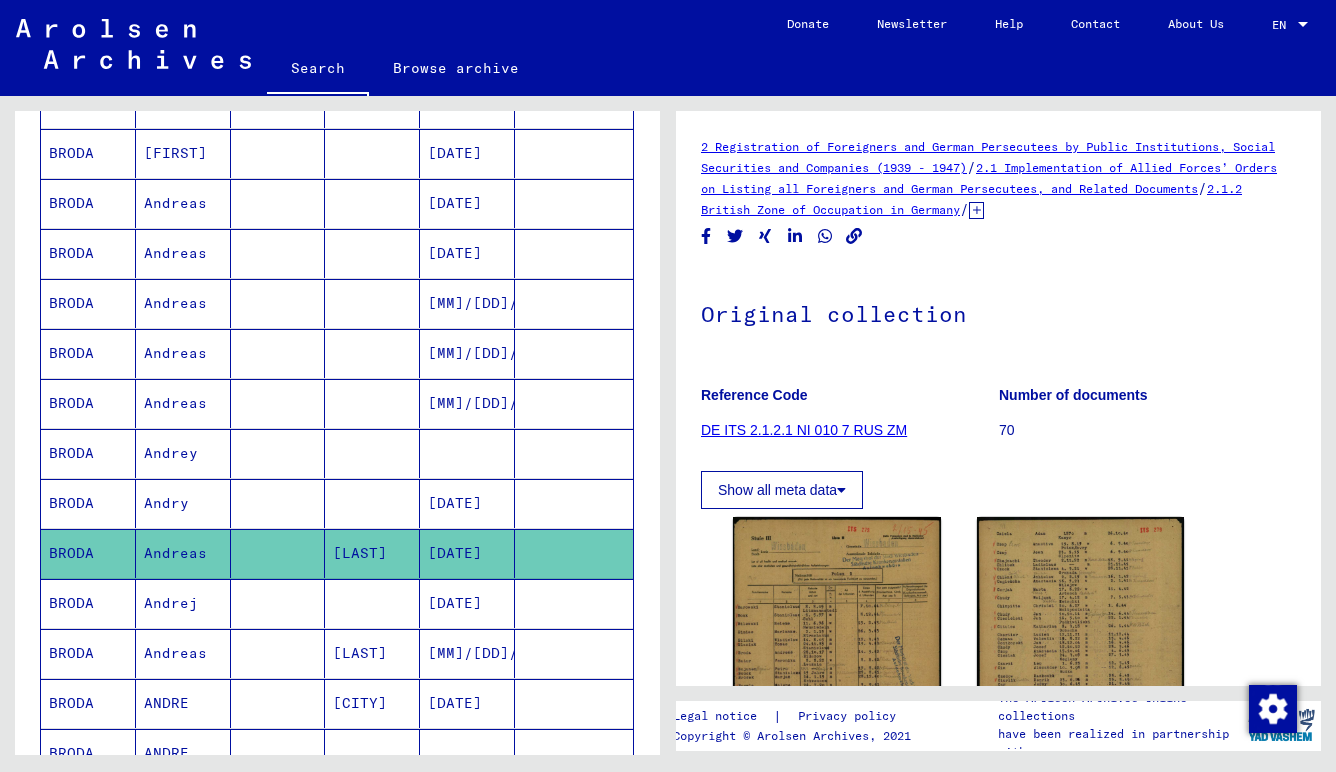 scroll, scrollTop: 0, scrollLeft: 0, axis: both 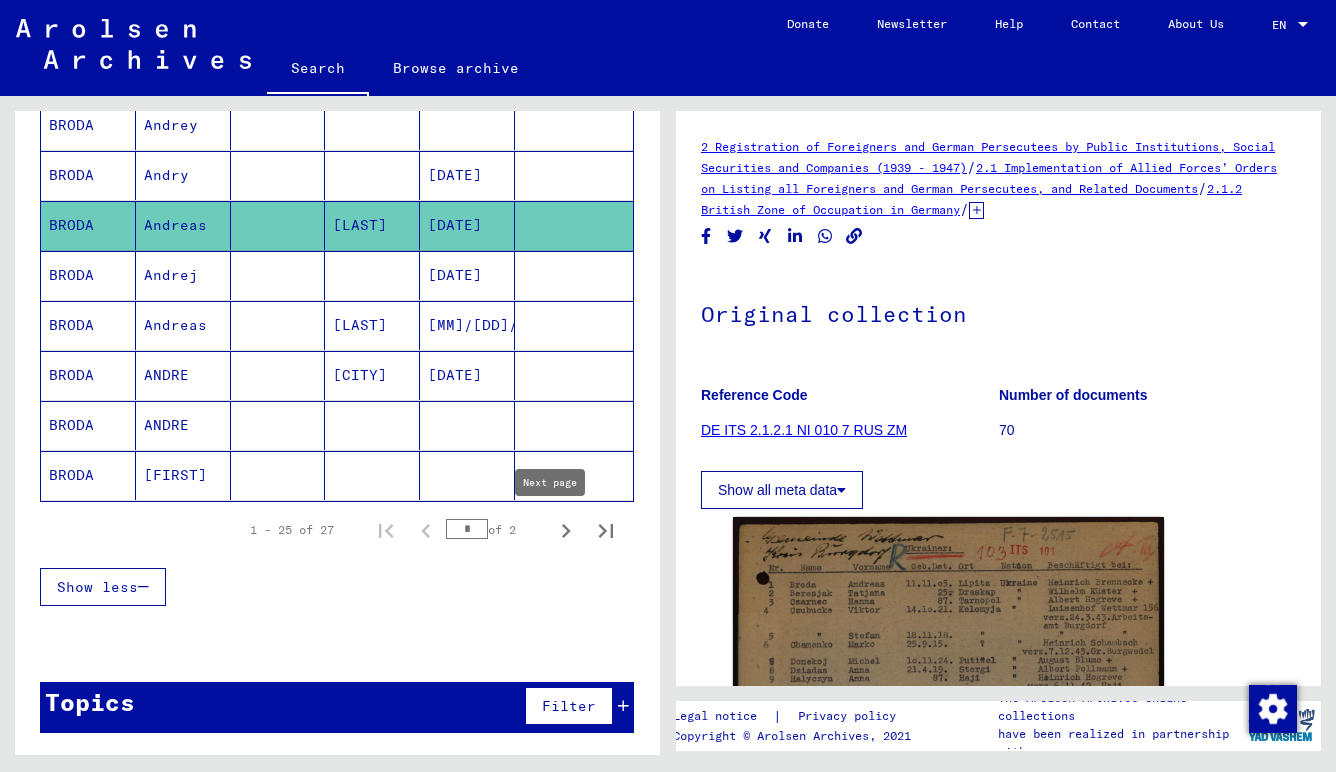 click 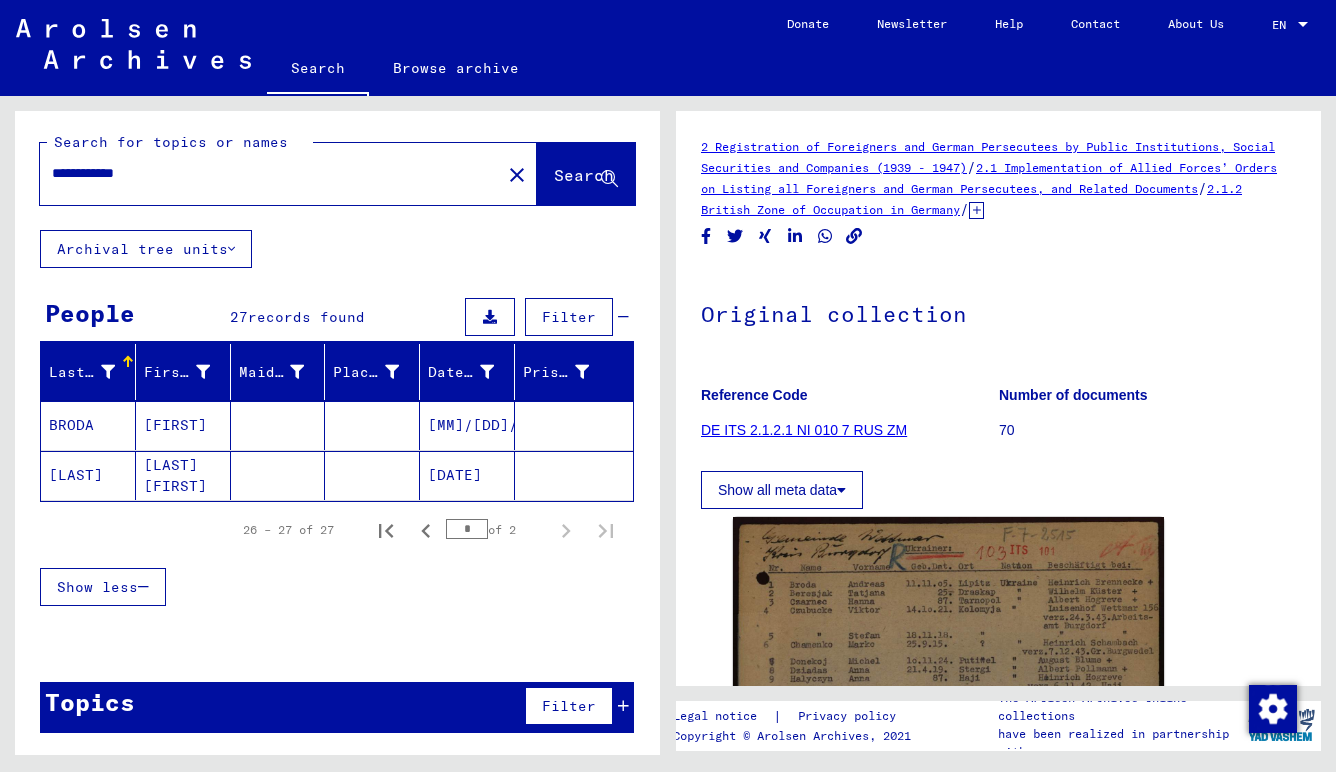 scroll, scrollTop: 4, scrollLeft: 0, axis: vertical 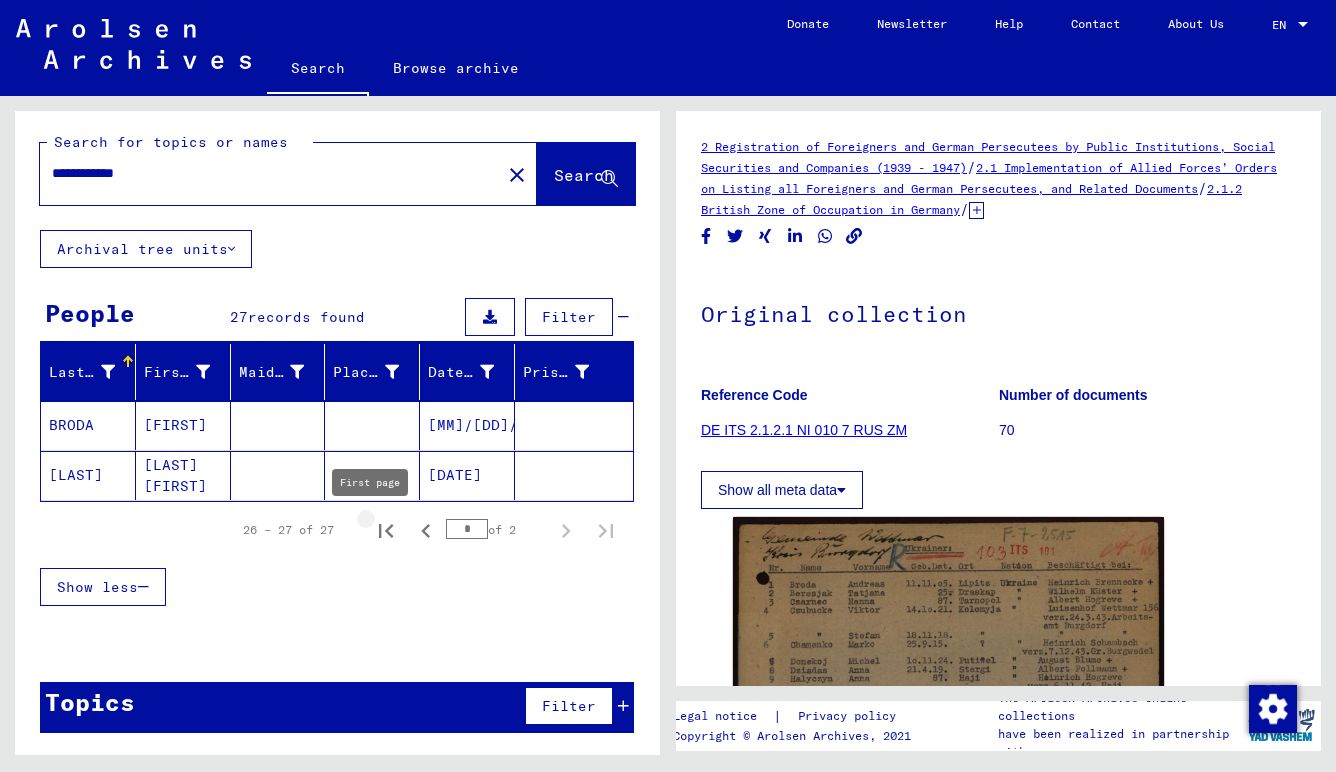 click 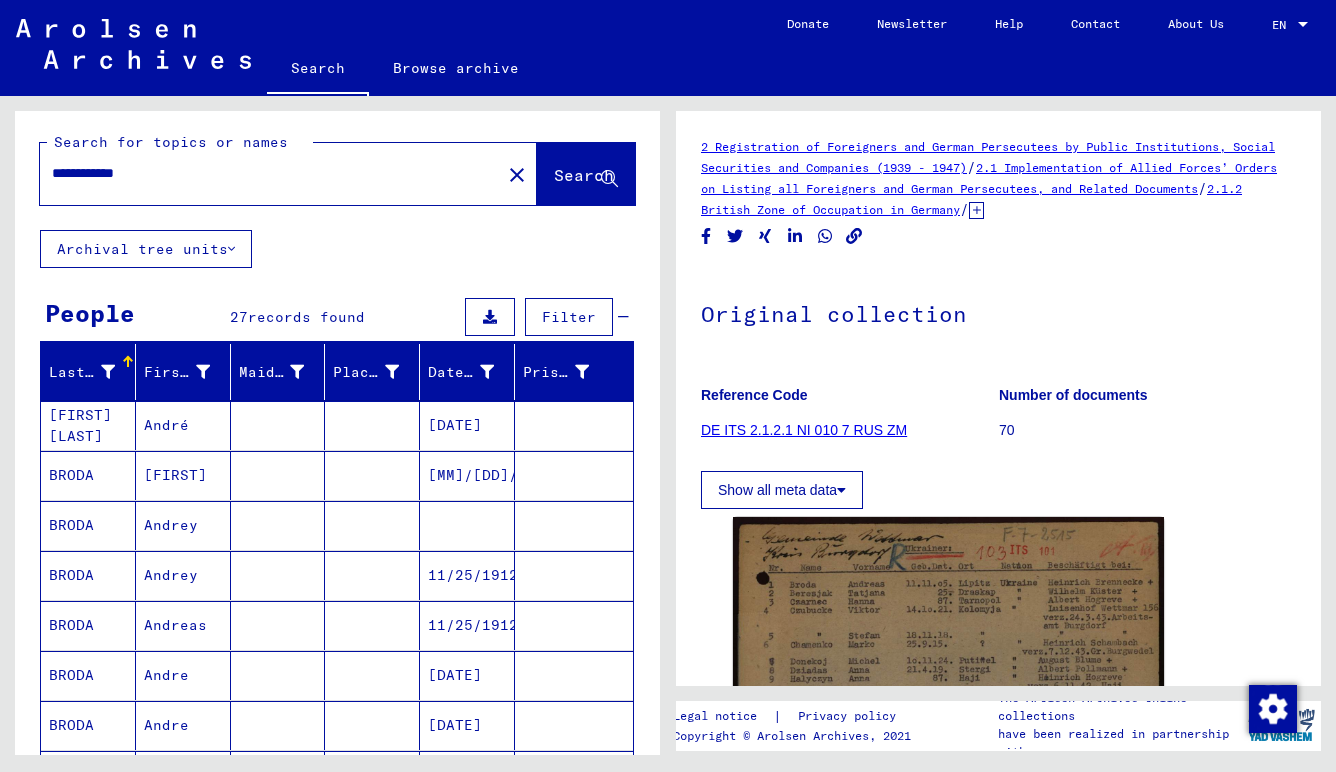 scroll, scrollTop: 0, scrollLeft: 0, axis: both 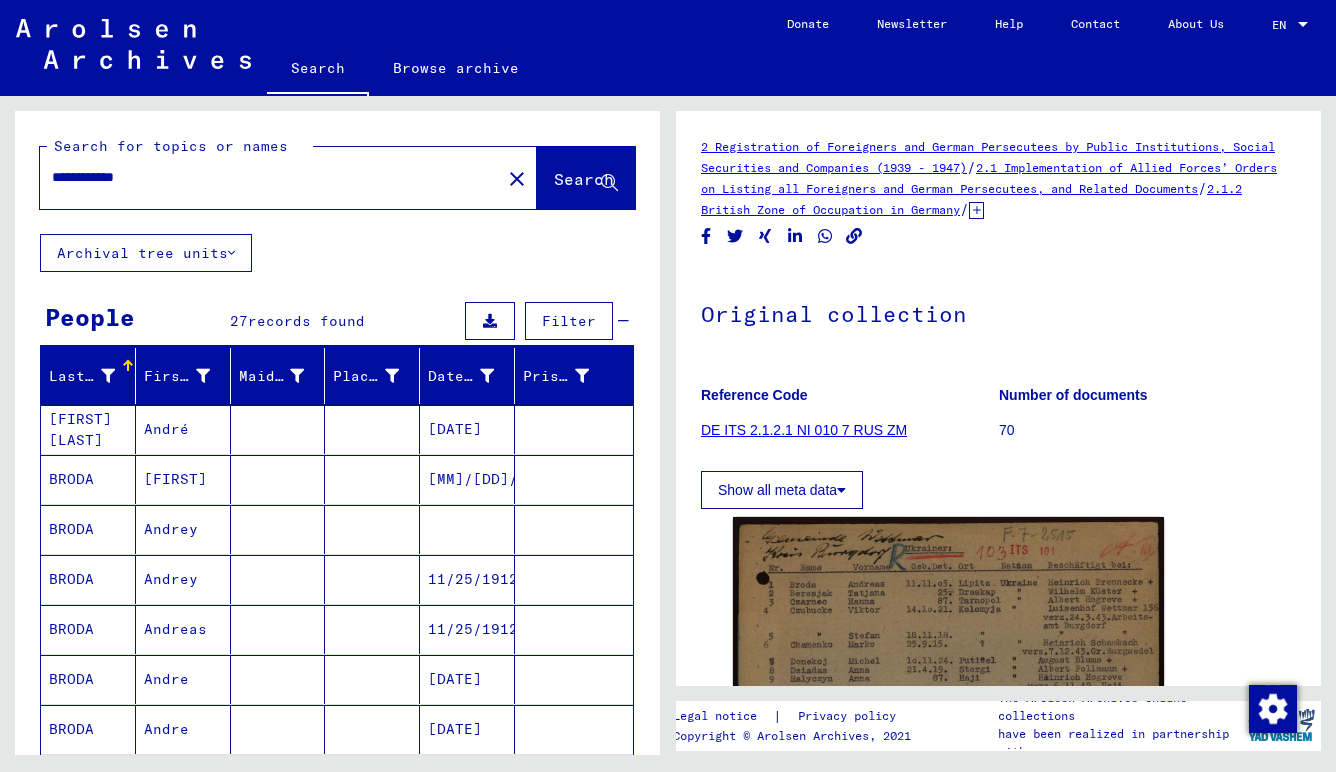 click 